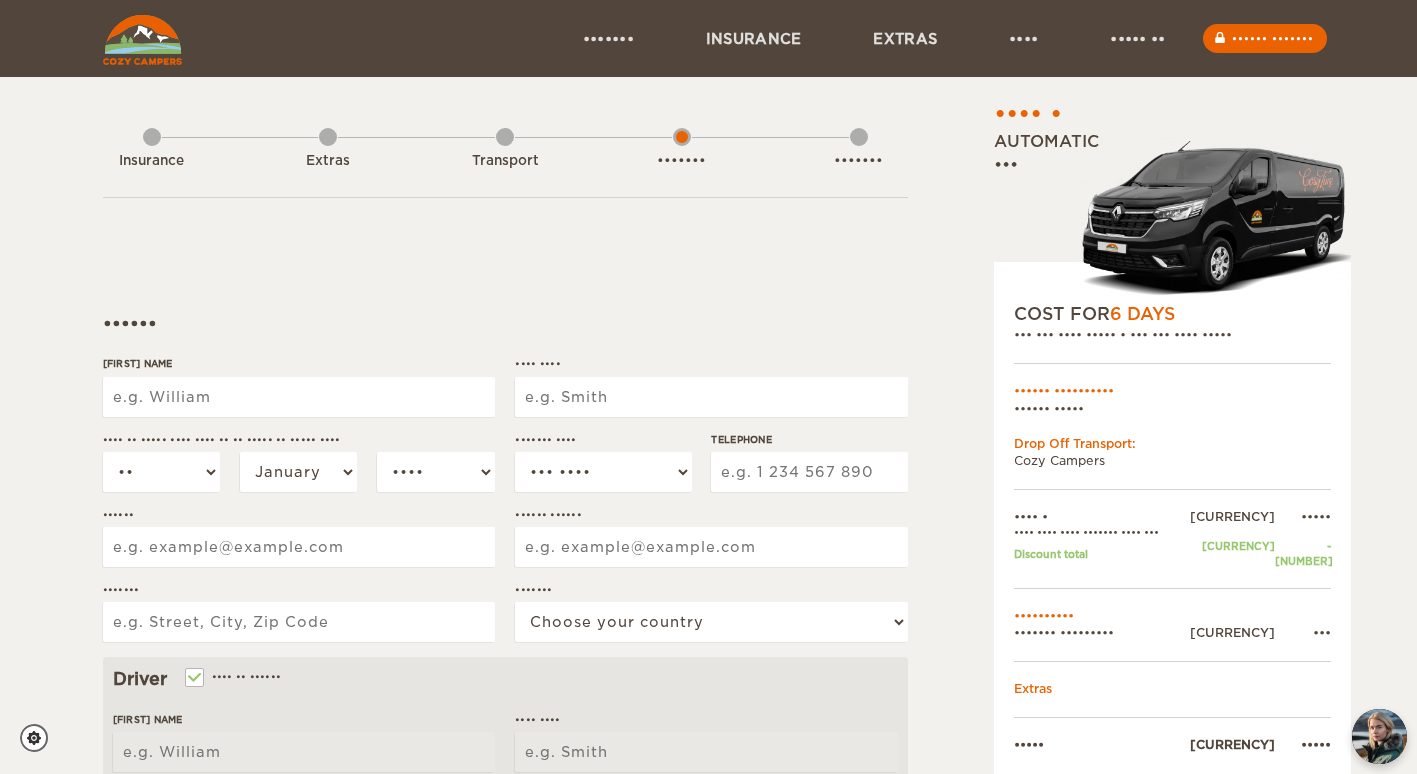 scroll, scrollTop: 0, scrollLeft: 0, axis: both 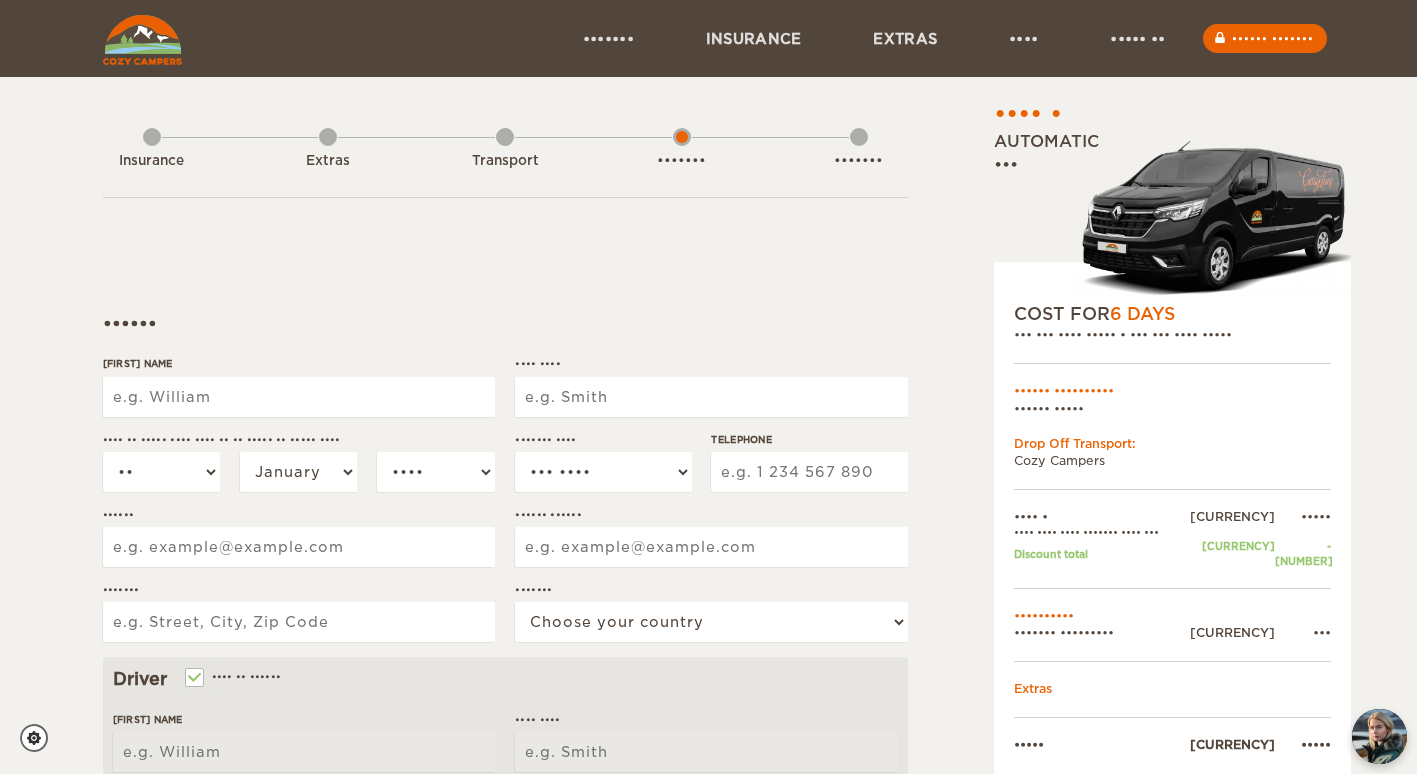 click on "•••• •
••••••
••••••••
•••••
•••••
•••
••••••••• •••
•••• •••  • ••••
••• ••• •••• ••••• • ••• ••• •••• •••••
•••••• ••••••••••
•••••• •••••
•••• ••• ••••••••••
•••• •••••••" at bounding box center (709, 688) 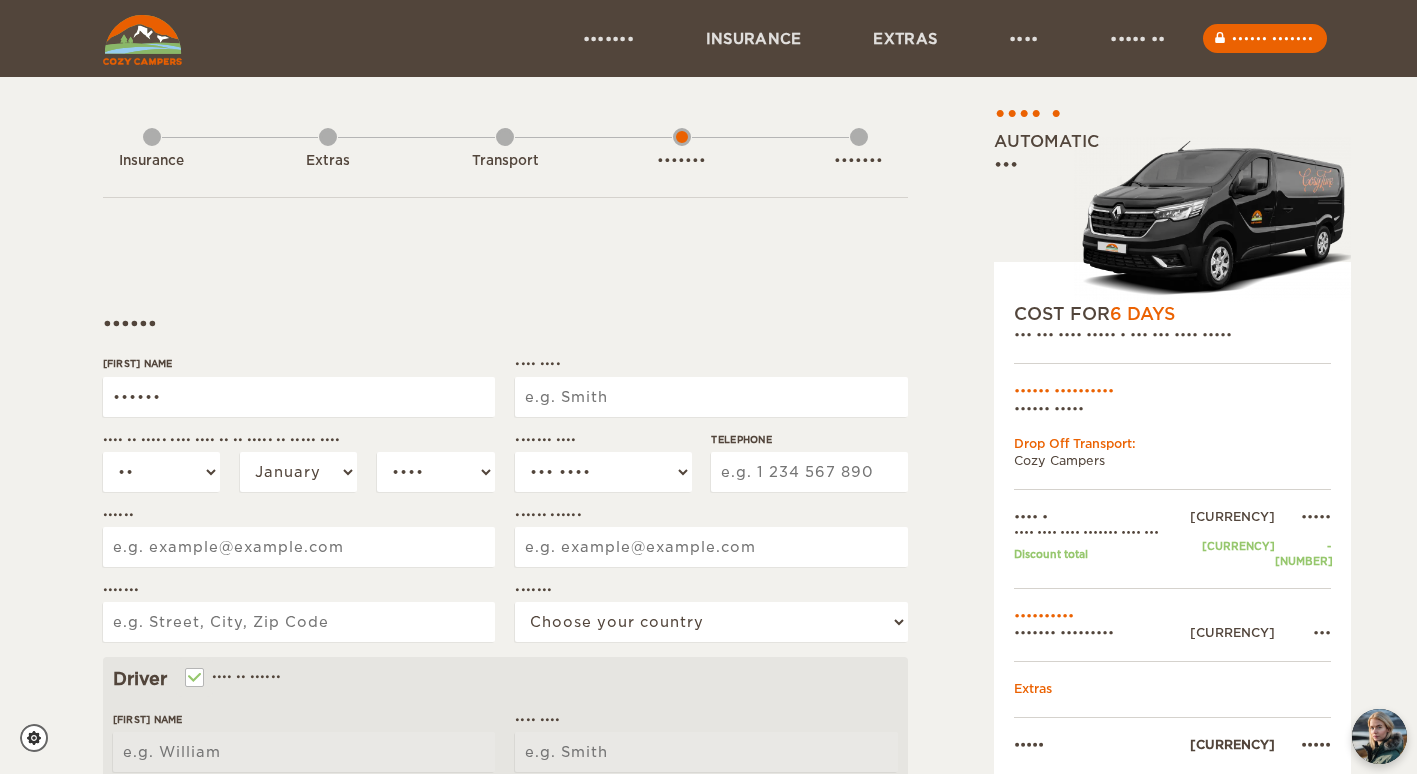 type on "•••••••••••••" 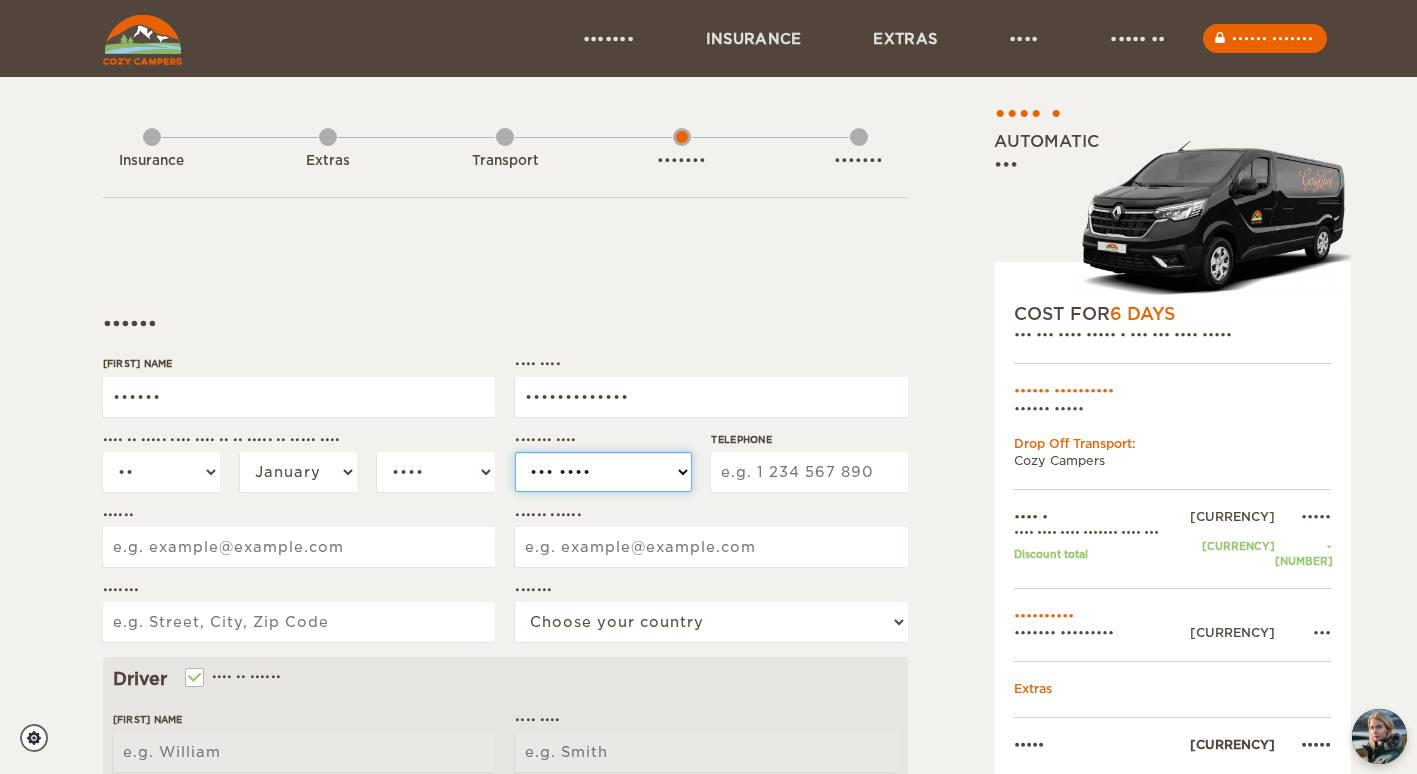 select on "•••" 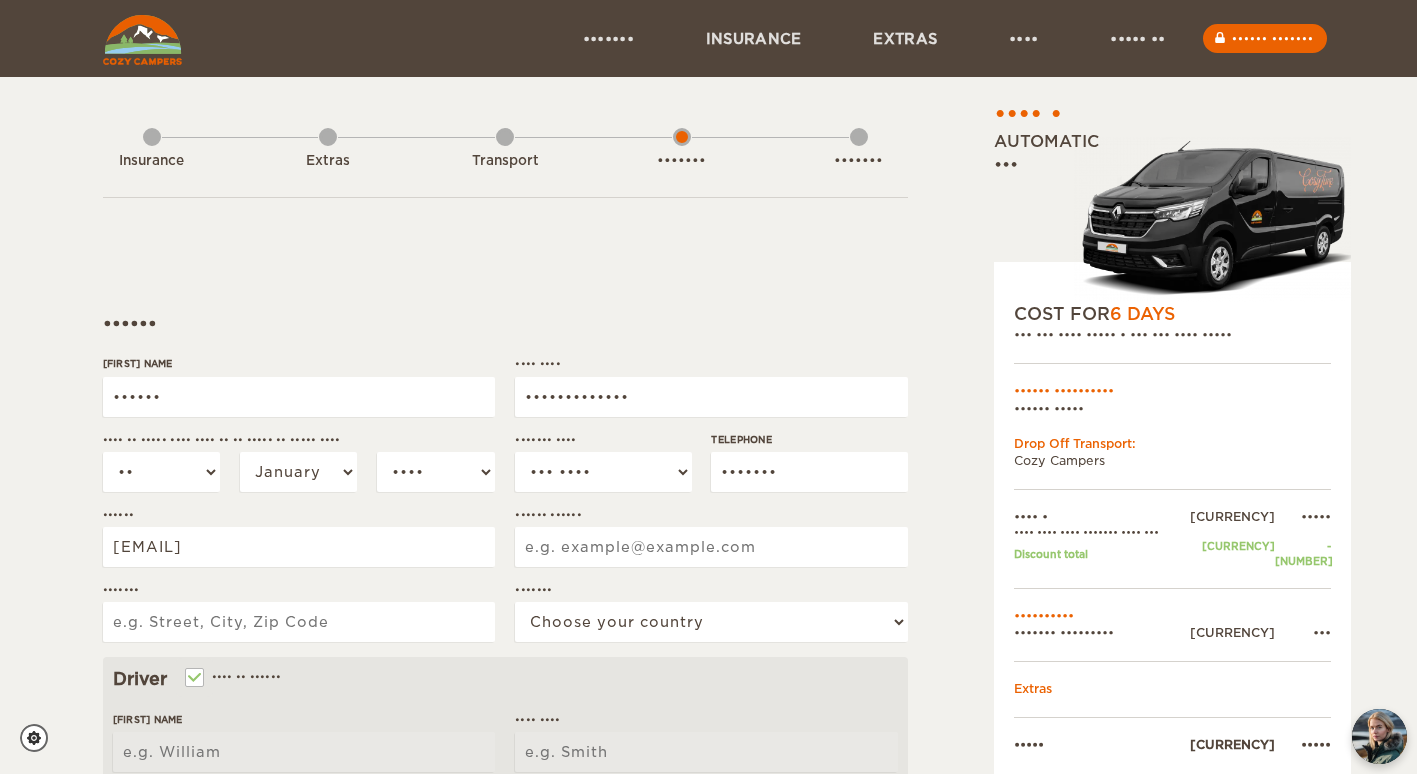 type on "[EMAIL]" 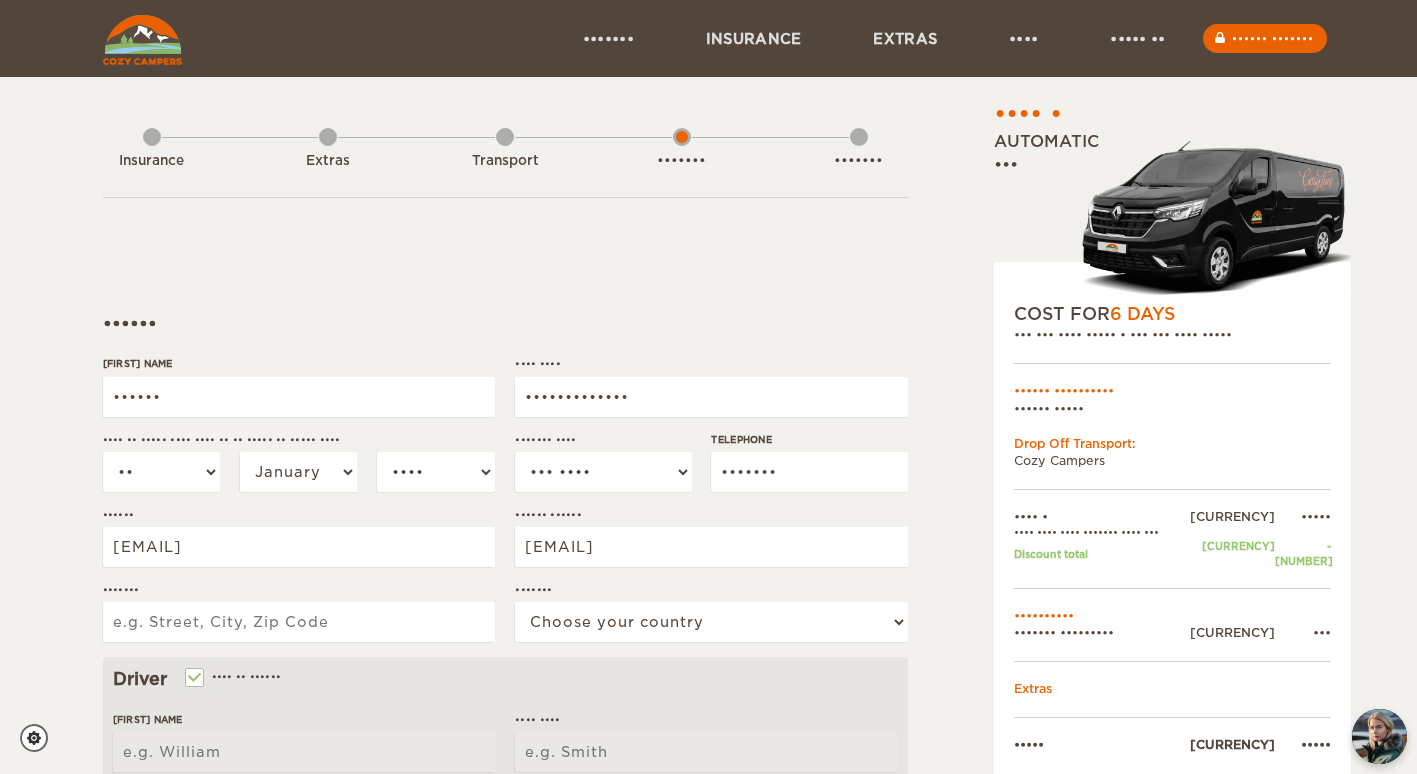 type on "••••• •" 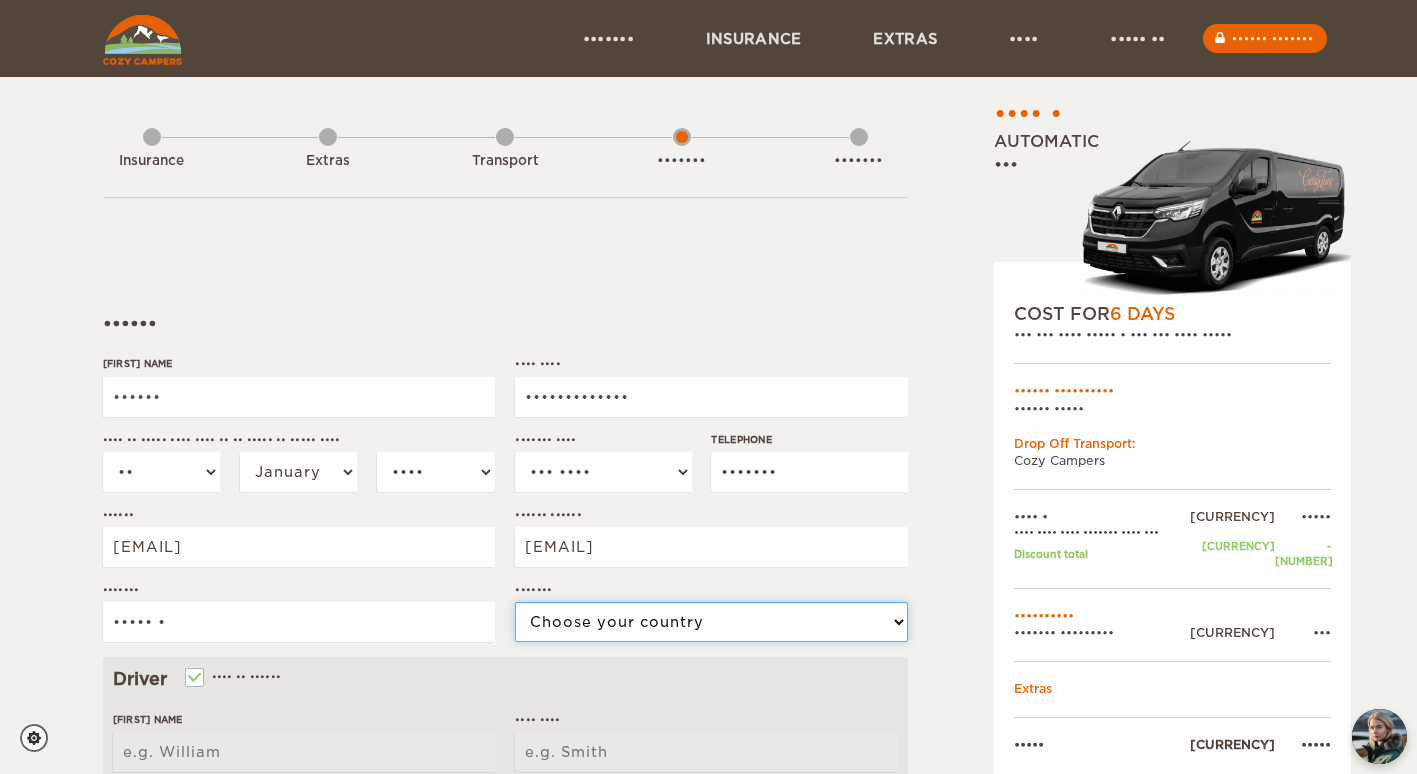 select on "••" 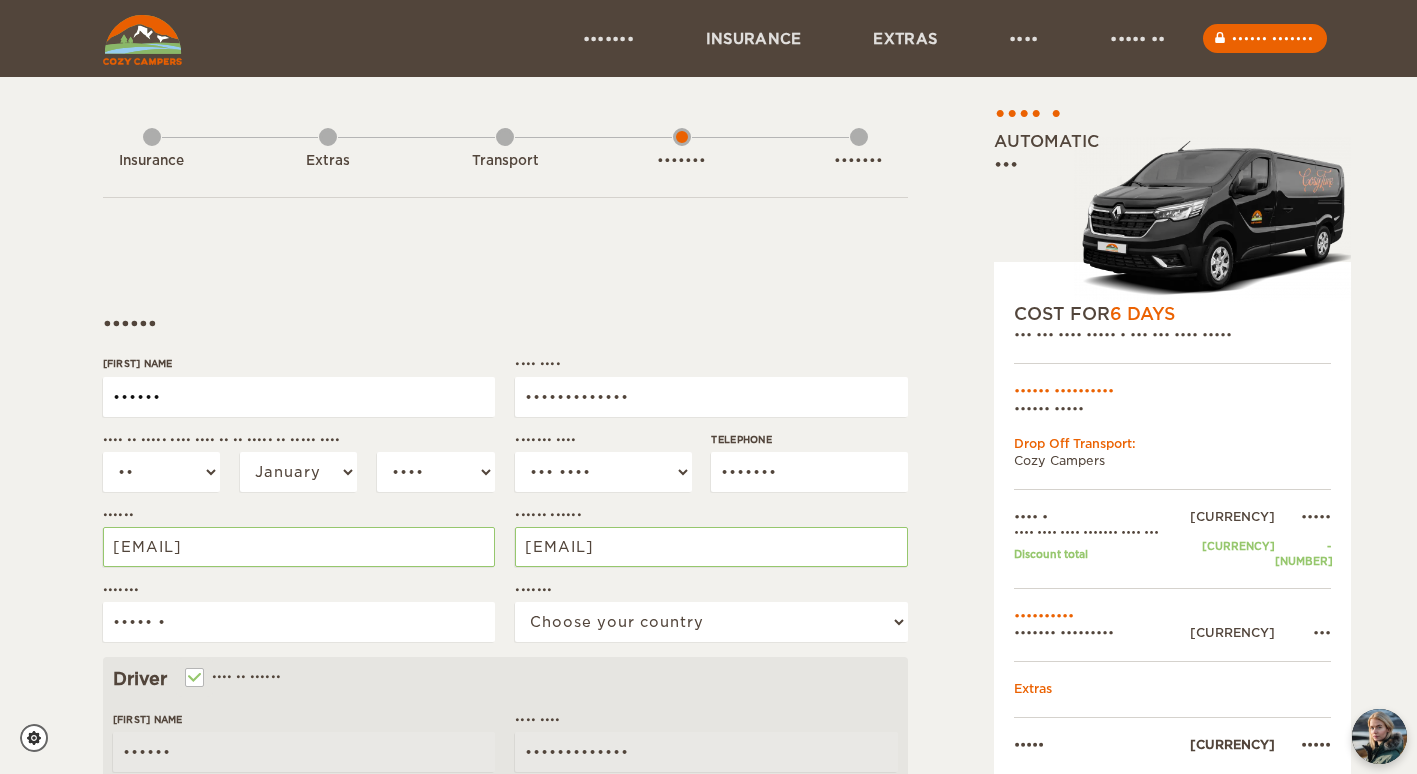 type on "[CITY]" 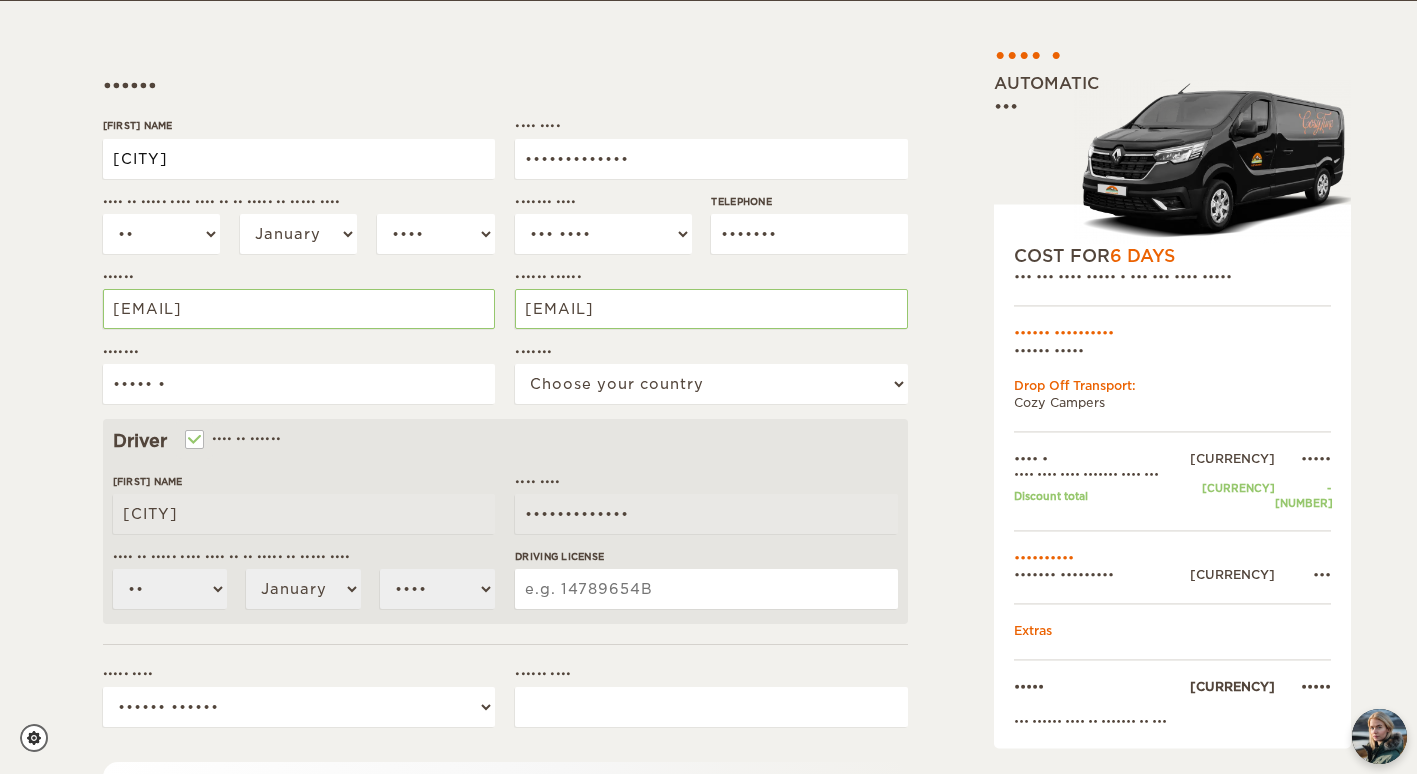 scroll, scrollTop: 239, scrollLeft: 0, axis: vertical 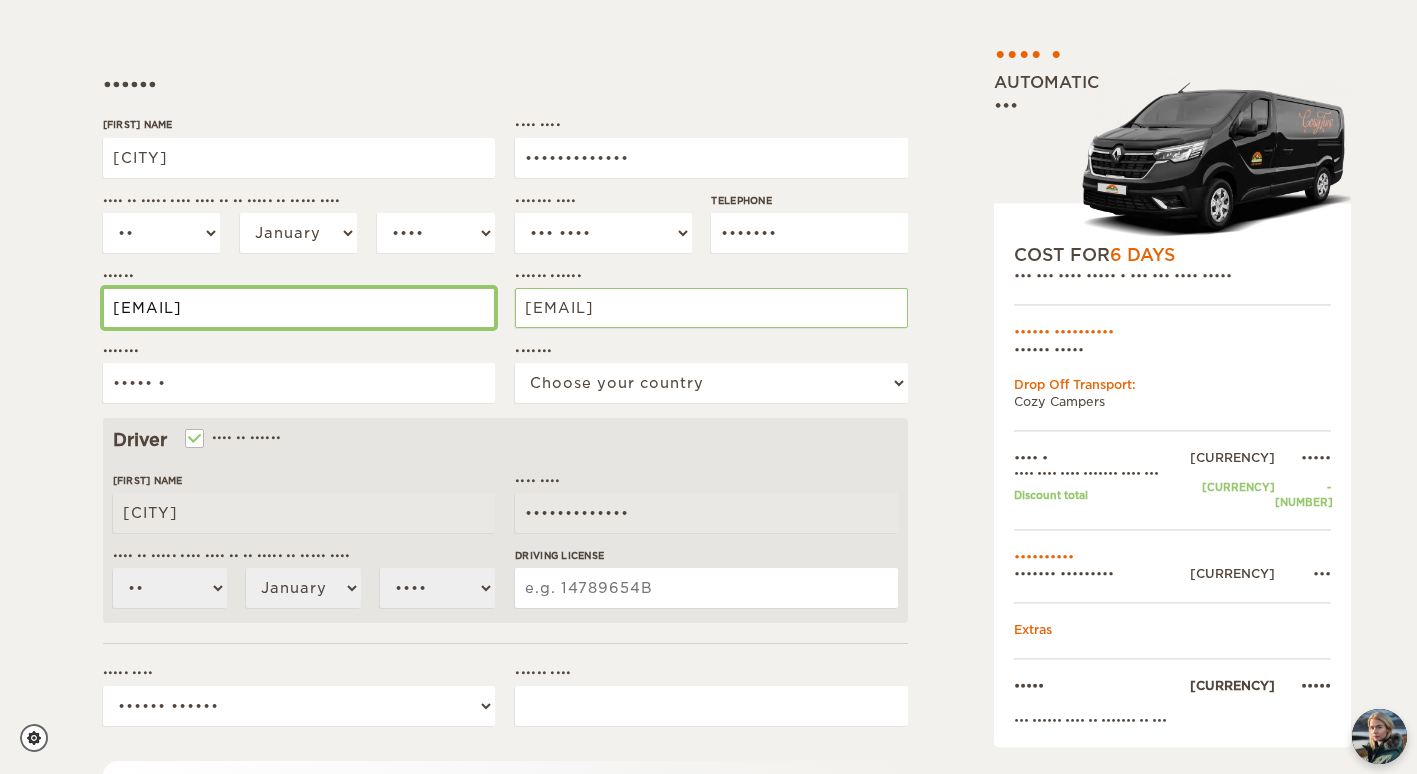 drag, startPoint x: 169, startPoint y: 303, endPoint x: 393, endPoint y: 316, distance: 224.37692 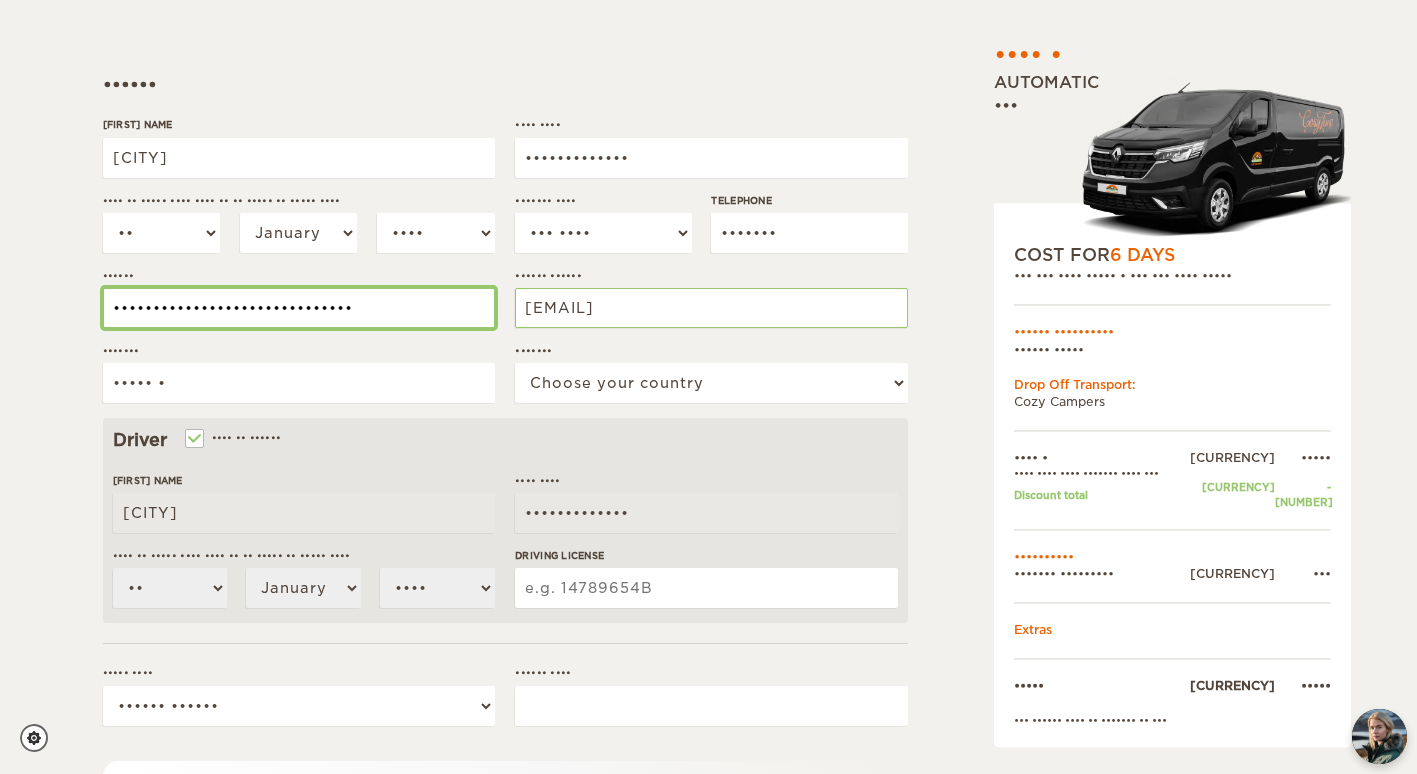 click on "••••••••••••••••••••••••••••••" at bounding box center [299, 308] 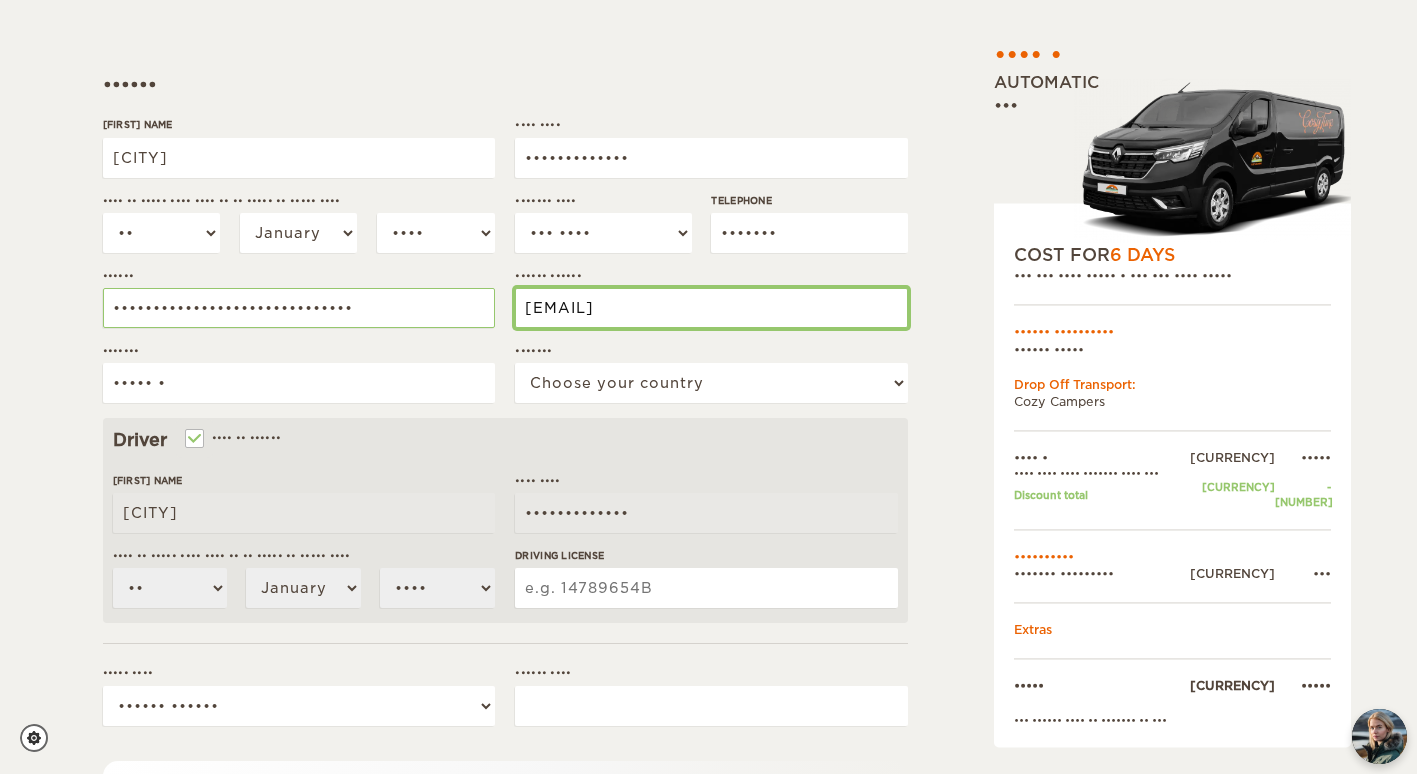 click on "[EMAIL]" at bounding box center (711, 308) 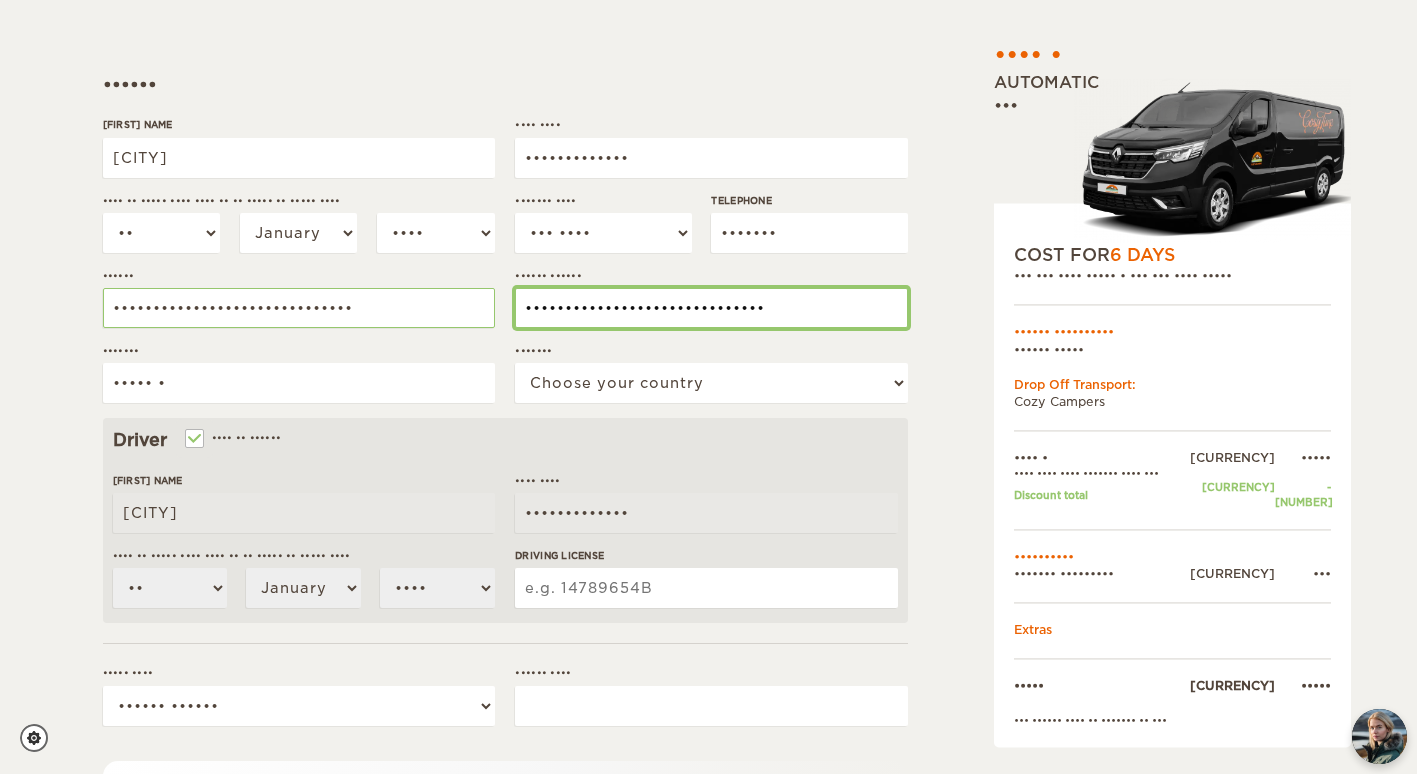 type on "••••••••••••••••••••••••••••••" 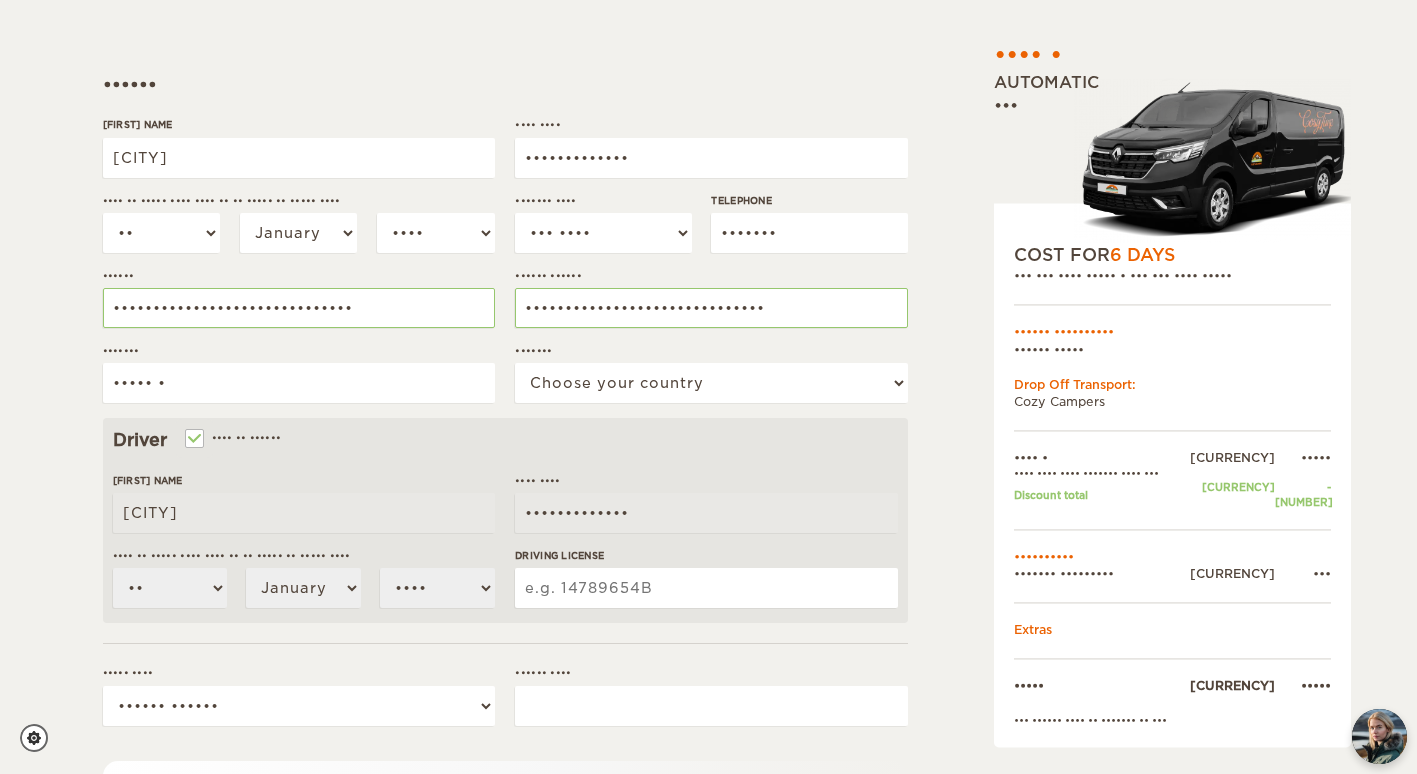 click on "Cozy 3
Expand
Collapse
Total
[PRICE]
[CURRENCY]
Automatic 2x4
COST FOR  6 Days
29.Jul [YEAR] 09:00 - 03. Aug [YEAR] 17:00
Pickup Transport:
Choose later
Drop Off Transport:
Cozy Campers
[CURRENCY]" at bounding box center (1121, 449) 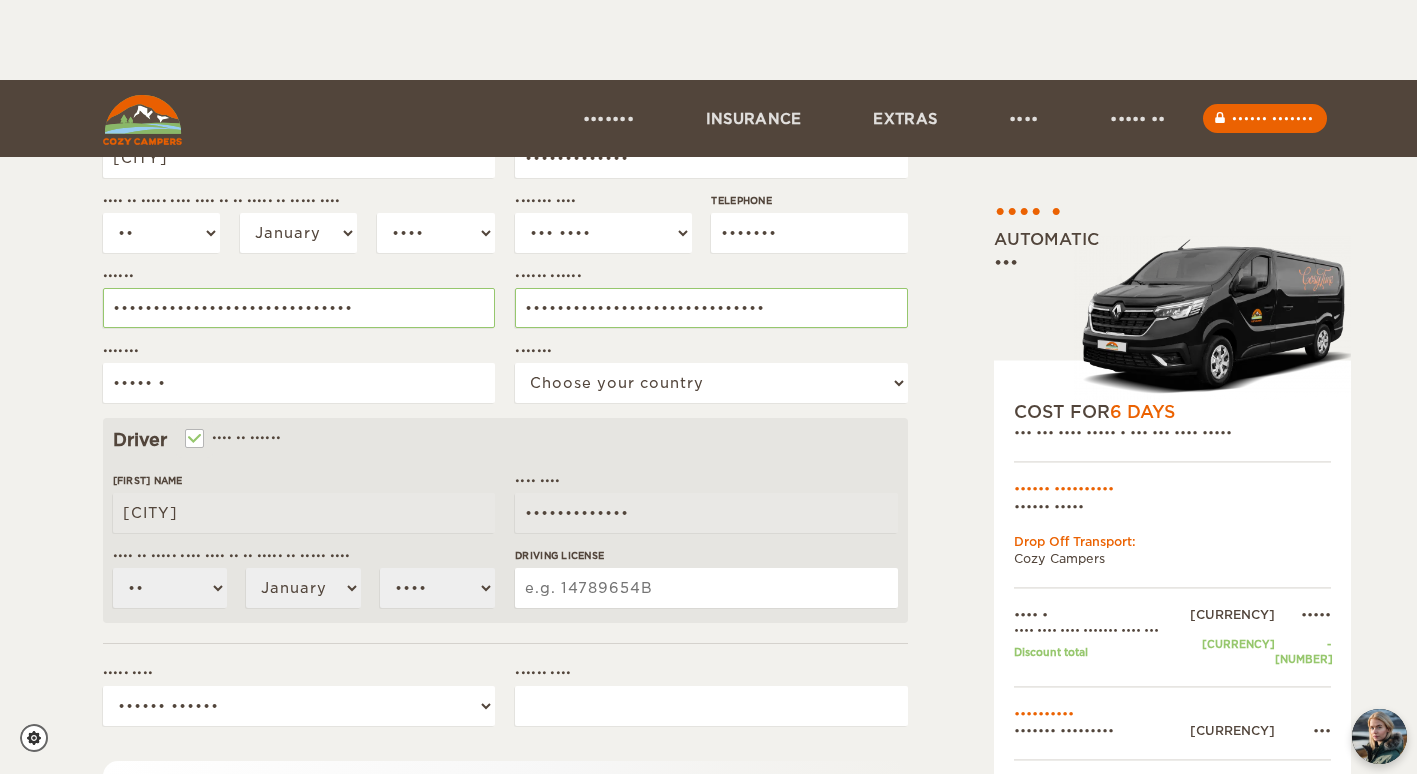 scroll, scrollTop: 456, scrollLeft: 0, axis: vertical 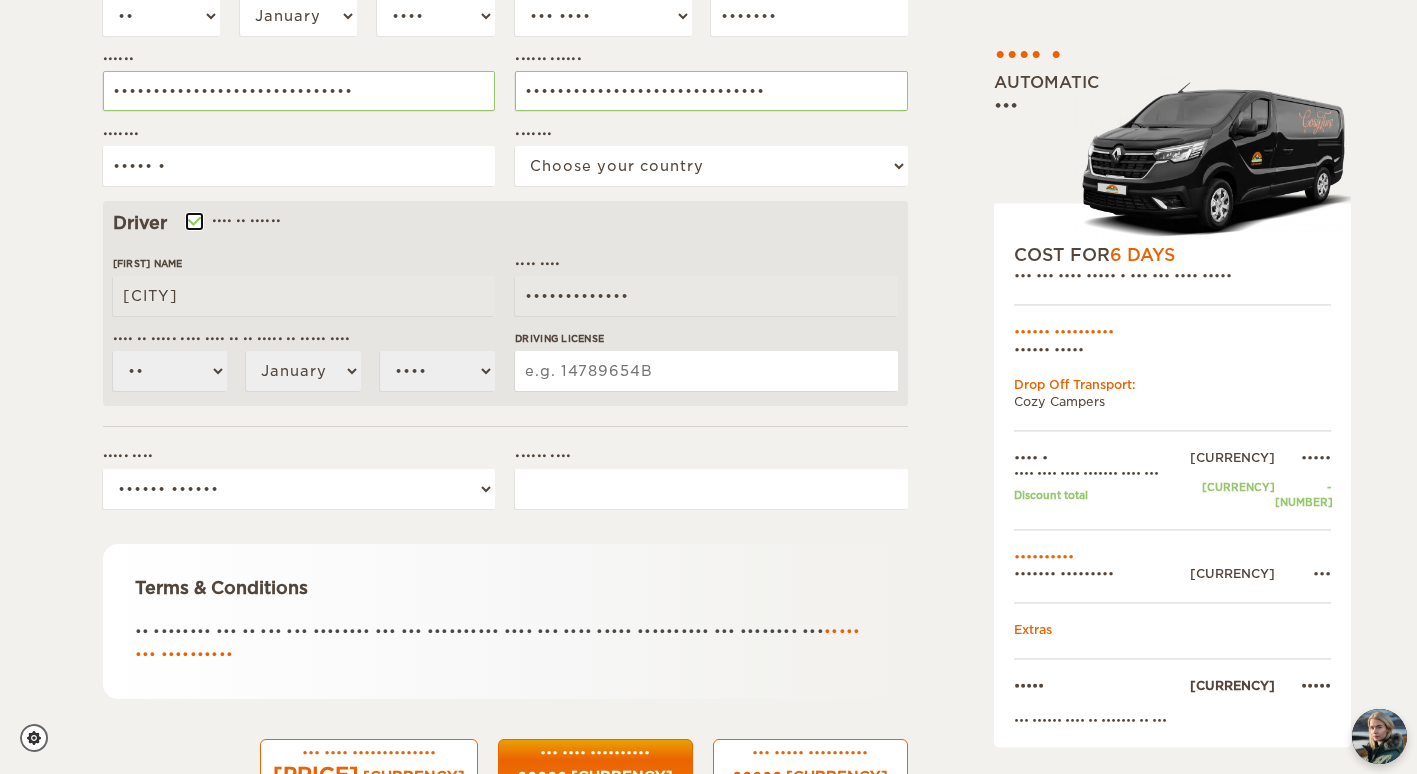 click on "•••• •• ••••••" at bounding box center (193, 223) 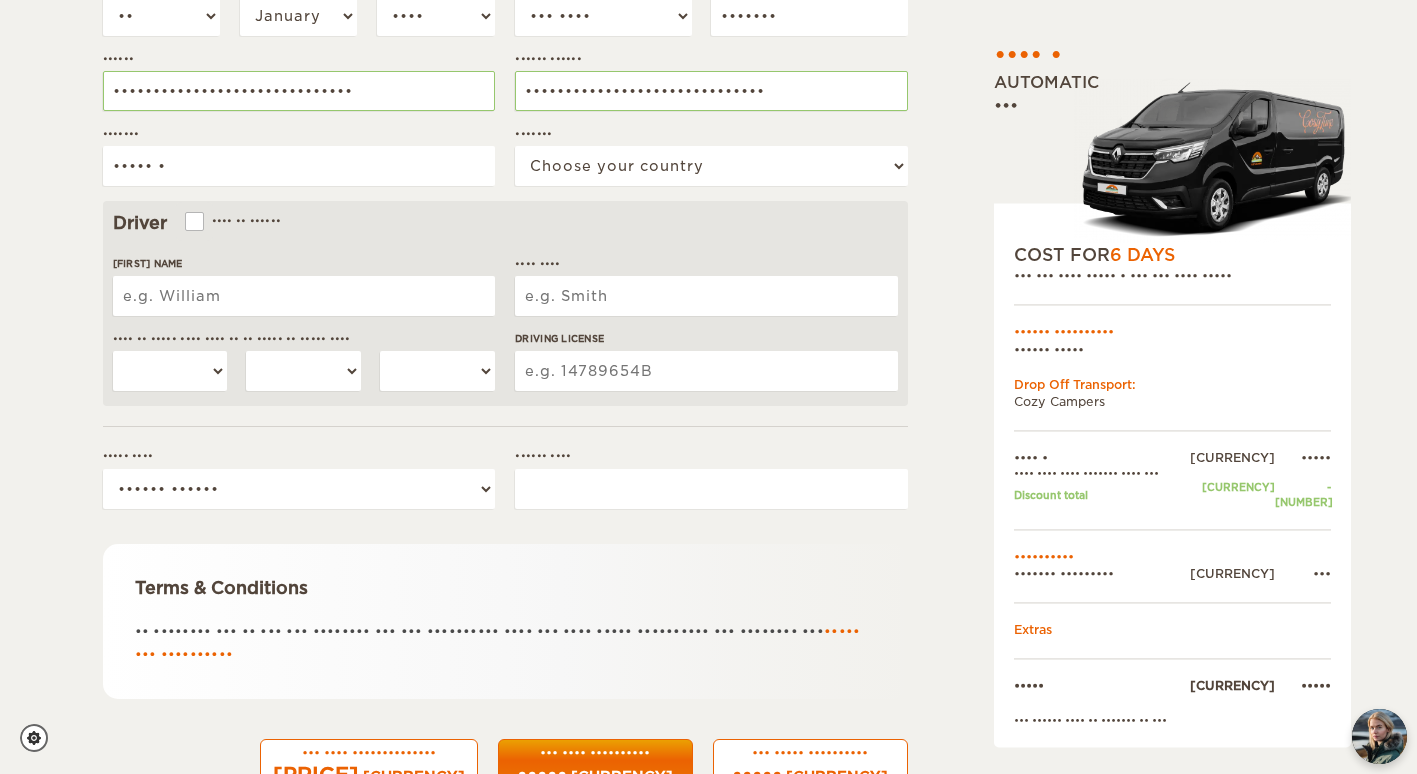 click on "[FIRST] Name" at bounding box center [304, 296] 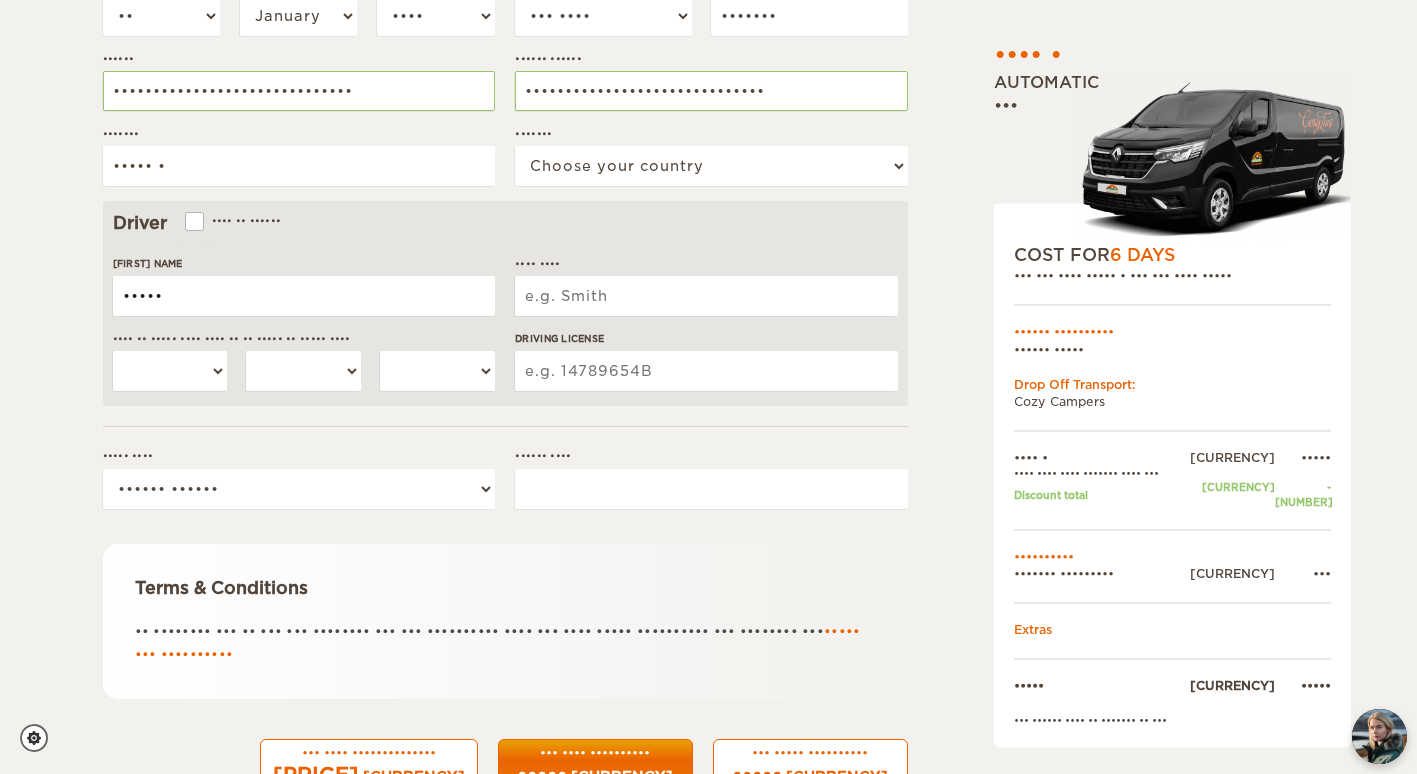 type on "•••••" 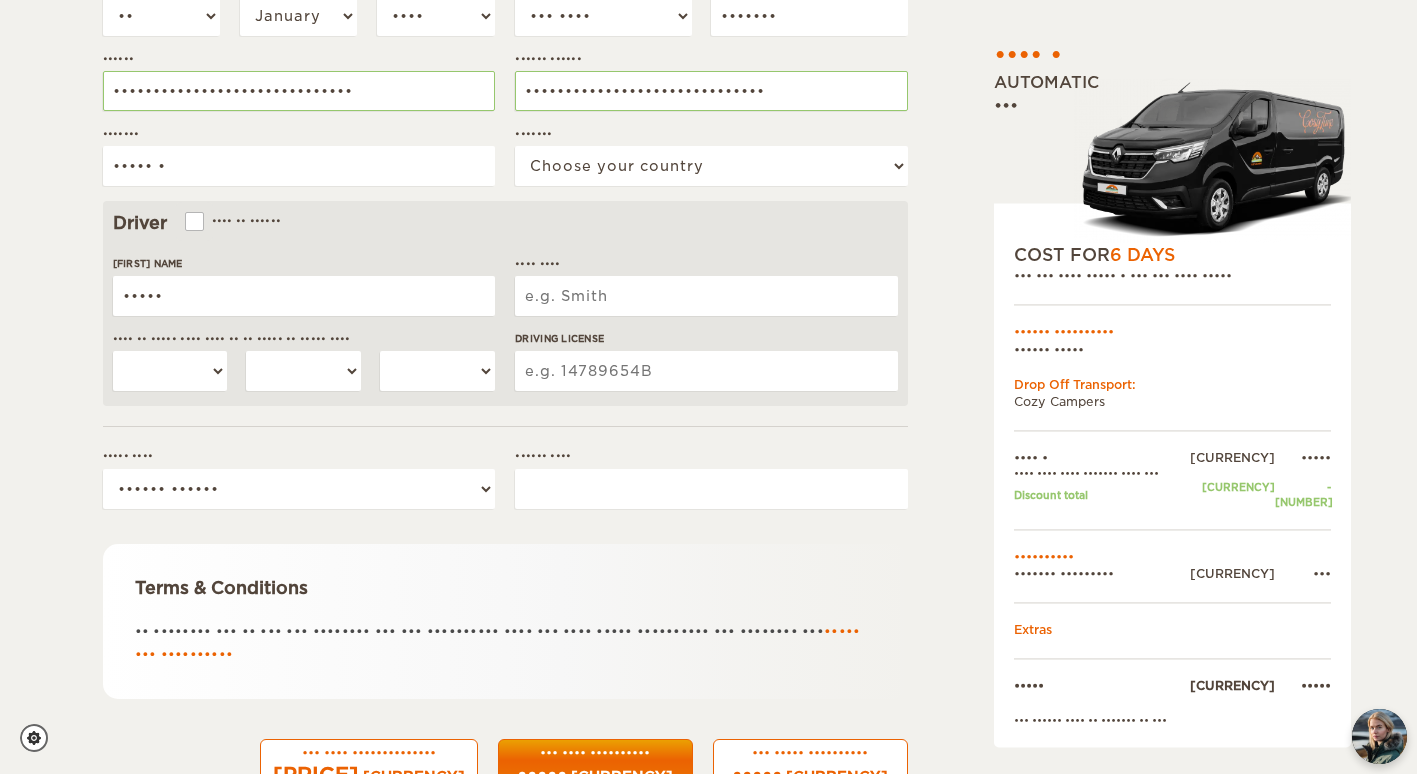 click on "•••• ••••" at bounding box center [706, 296] 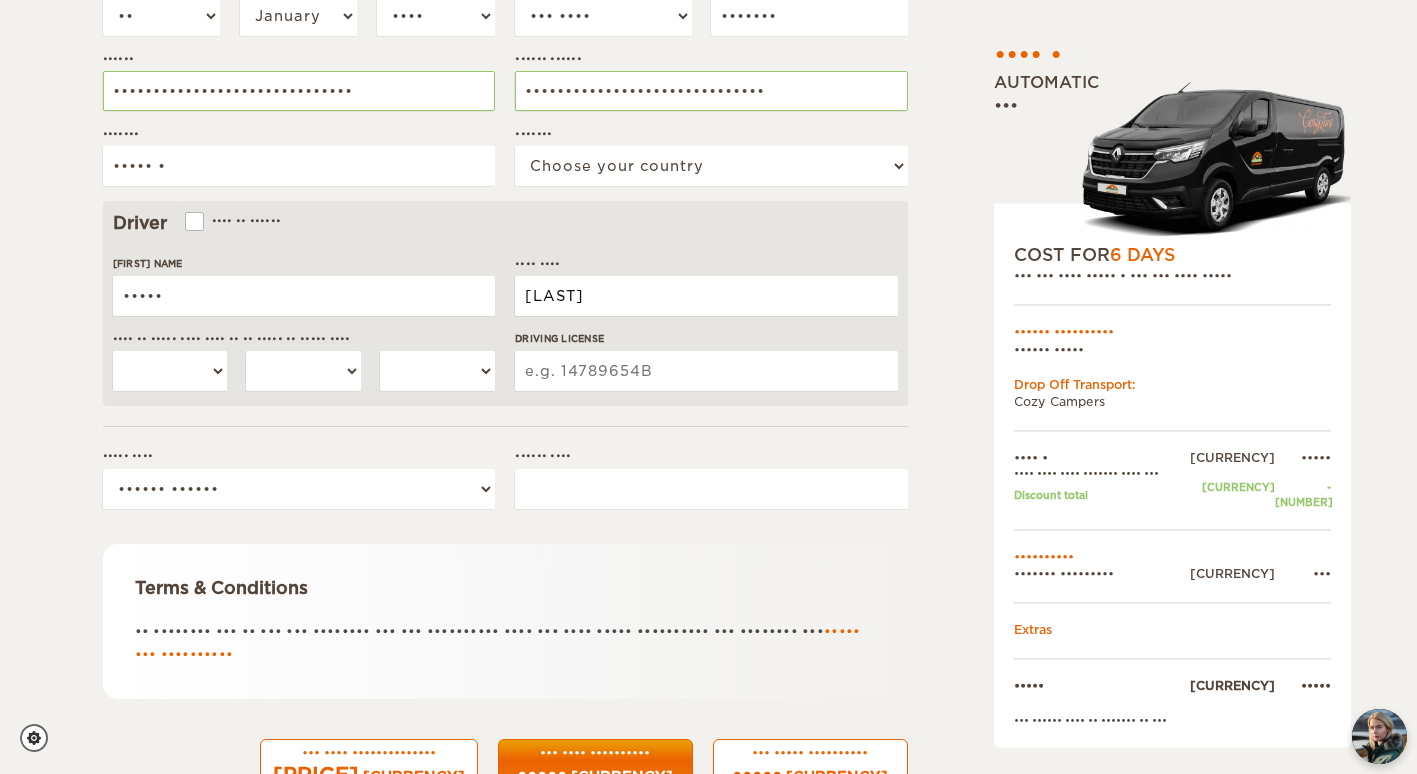 type on "•••••••••••••" 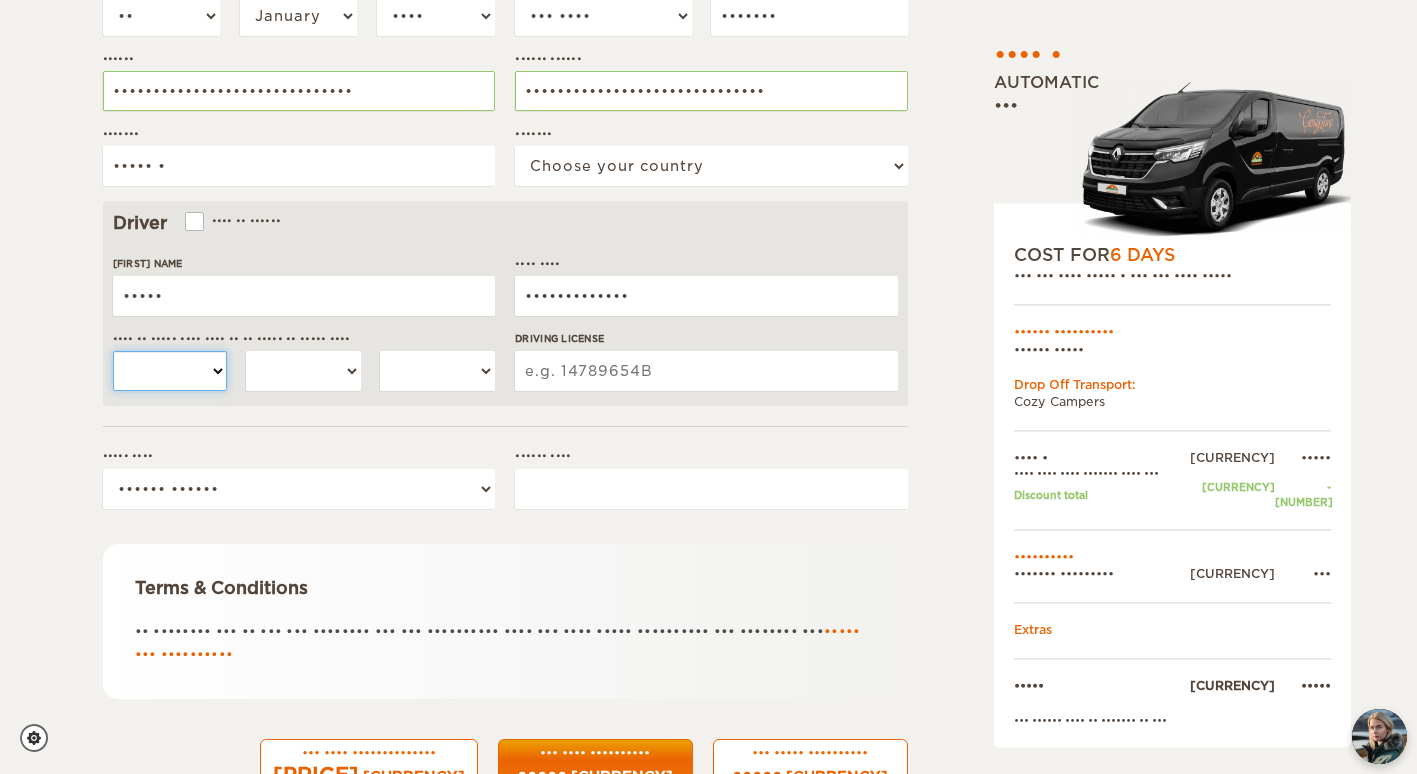 click on "[NUMBER]" at bounding box center [170, 371] 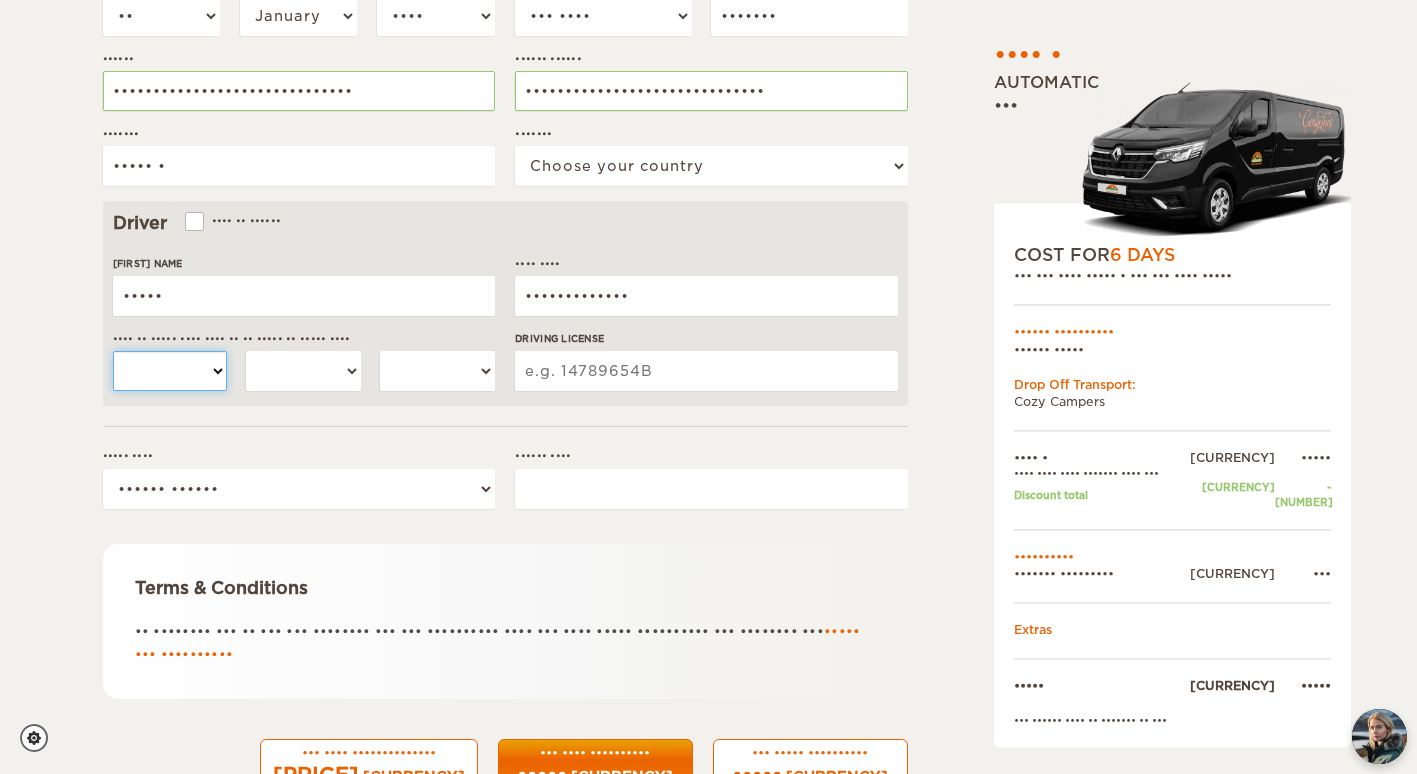 select on "[AGE]" 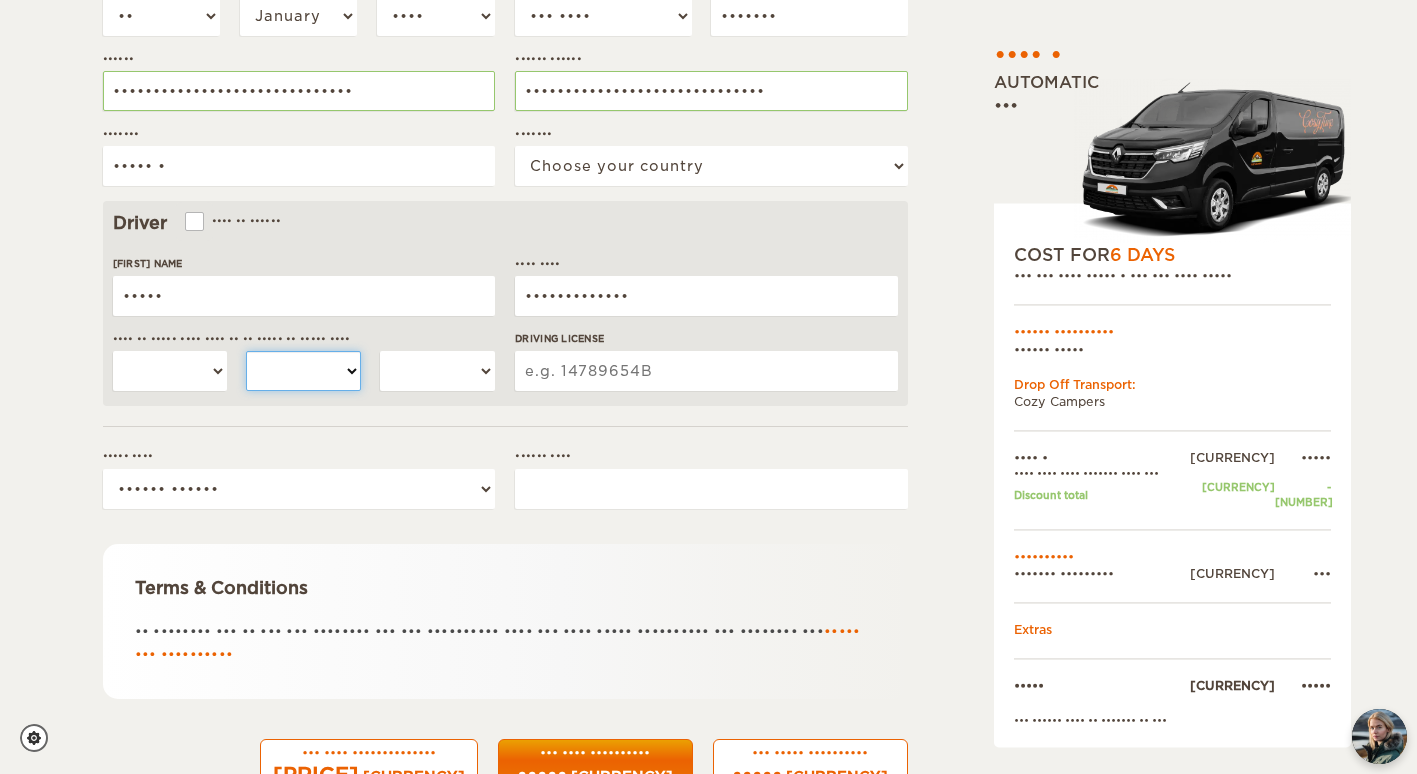 click on "•••••••
••••••••
•••••
•••••
•••
••••
••••
••••••
•••••••••
•••••••
••••••••
••••••••" at bounding box center [303, 371] 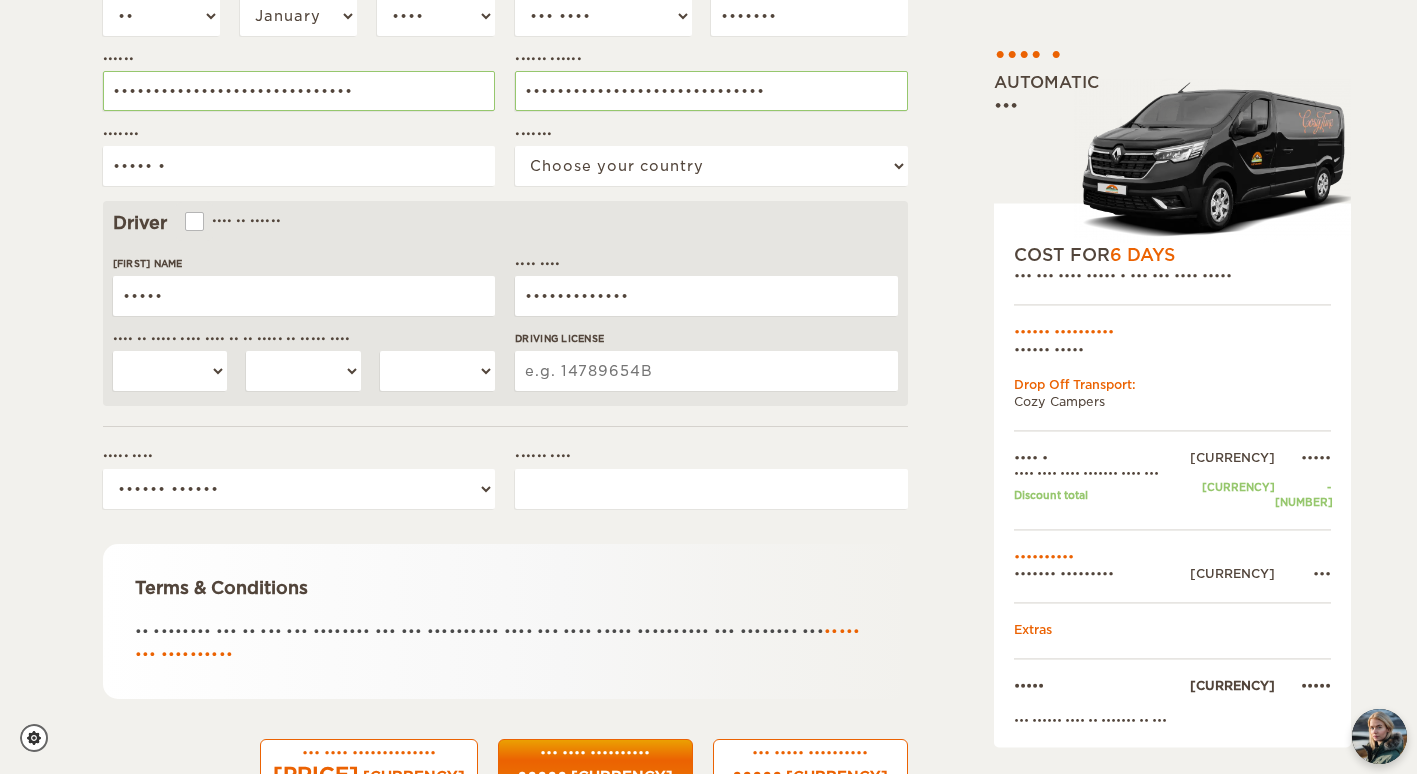 click on "Driving License" at bounding box center [706, 371] 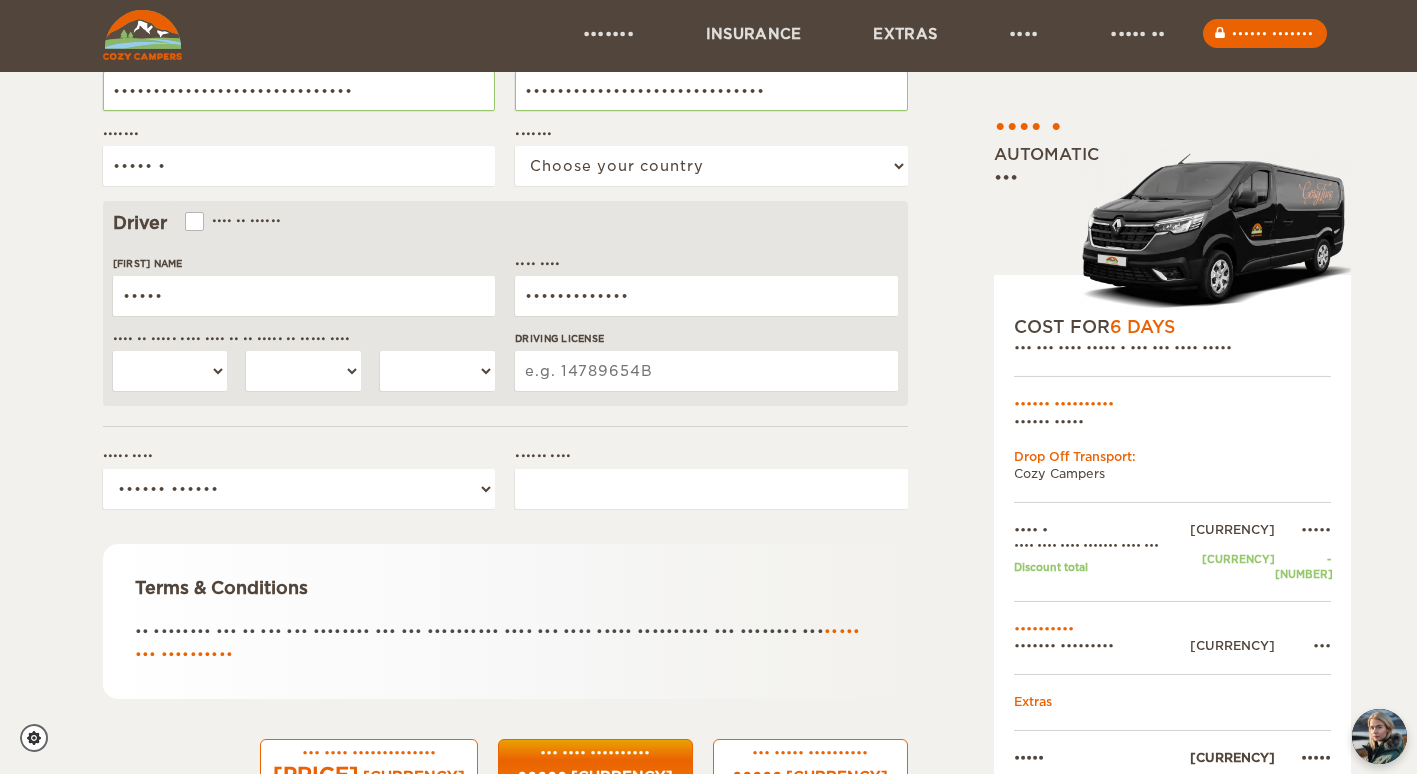 scroll, scrollTop: 527, scrollLeft: 0, axis: vertical 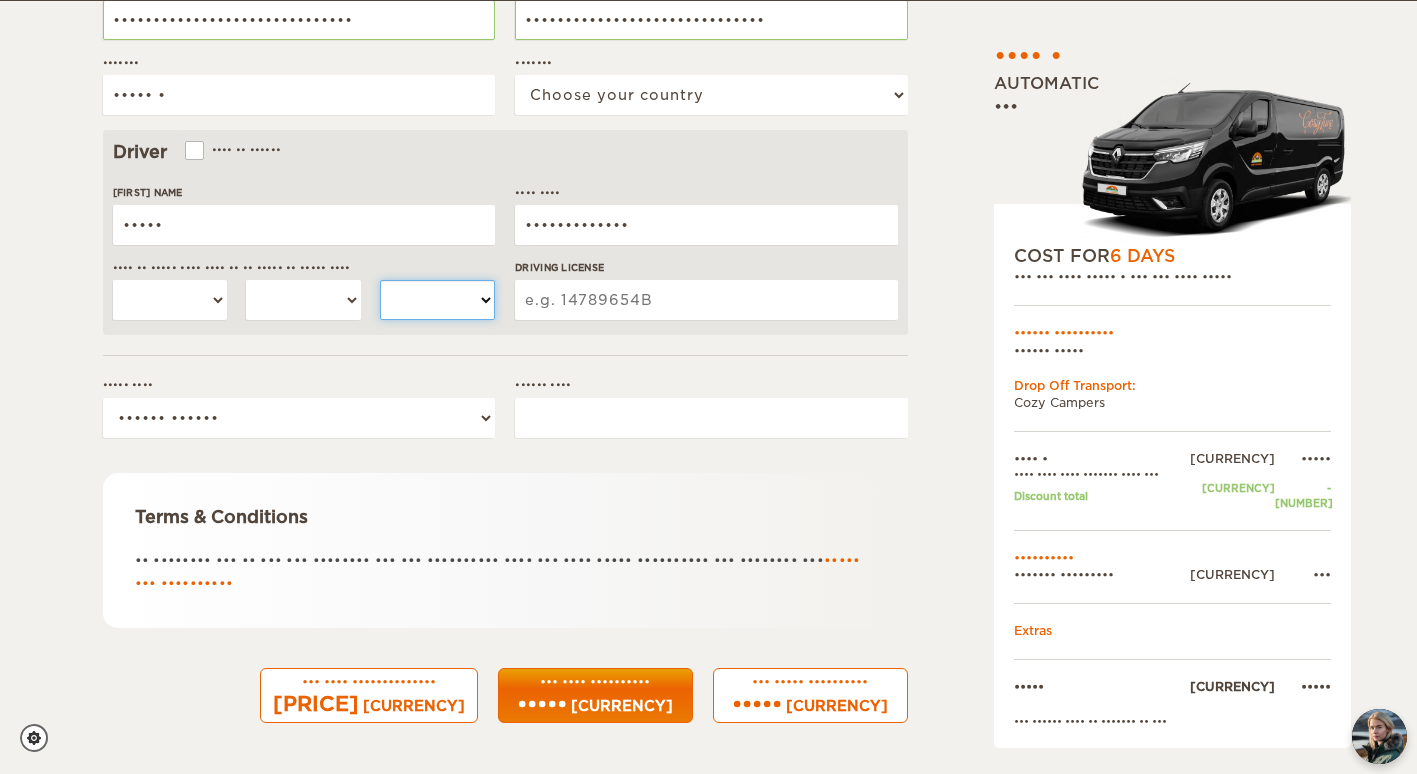 click on "•••• •••• •••• •••• •••• •••• •••• •••• •••• •••• •••• •••• •••• •••• •••• •••• •••• •••• •••• •••• •••• •••• •••• •••• •••• •••• •••• •••• •••• •••• •••• •••• •••• •••• •••• •••• •••• •••• •••• •••• •••• •••• •••• •••• •••• •••• •••• •••• •••• •••• •••• •••• •••• •••• •••• •••• •••• •••• •••• •••• •••• •••• •••• •••• •••• •••• •••• •••• •••• •••• •••• •••• •••• •••• •••• •••• •••• •••• •••• •••• •••• •••• •••• •••• •••• •••• •••• •••• •••• •••• •••• •••• •••• •••• •••• •••• •••• •••• •••• •••• •••• •••• •••• •••• •••• •••• •••• •••• •••• •••• •••• •••• •••• •••• •••• •••• •••• •••• •••• •••• •••• •••• •••• •••• •••• •••• •••• •••• •••• ••••" at bounding box center [437, 300] 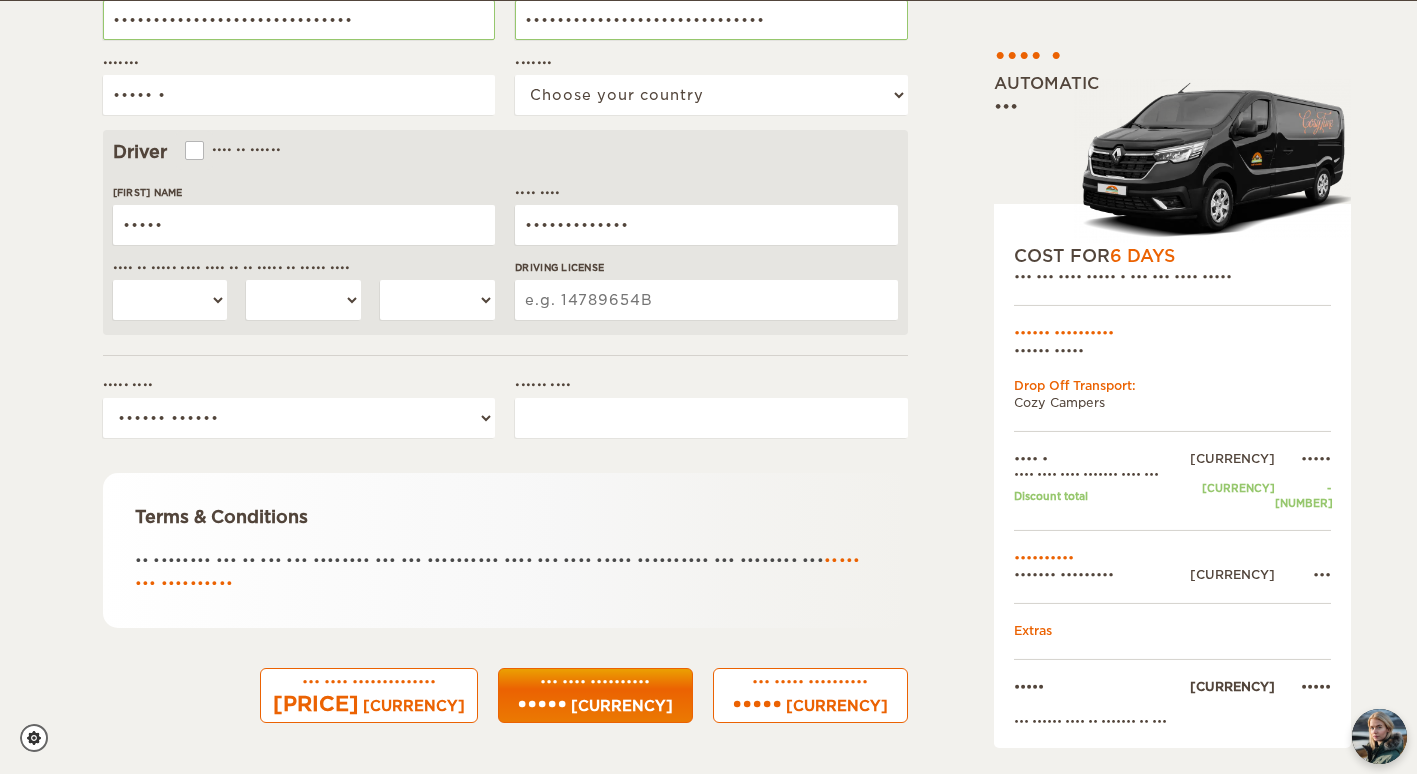 click on "Driving License" at bounding box center (706, 300) 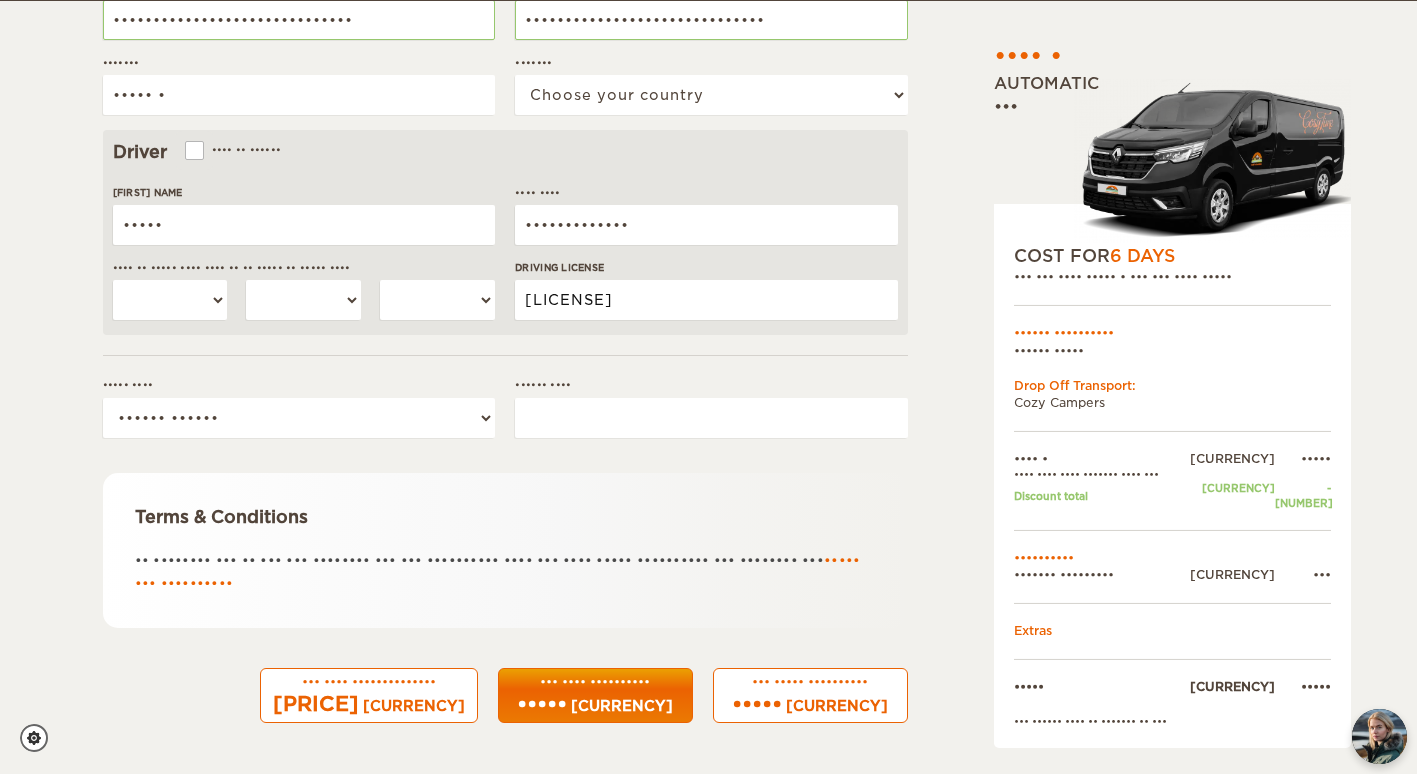 type on "[LICENSE]" 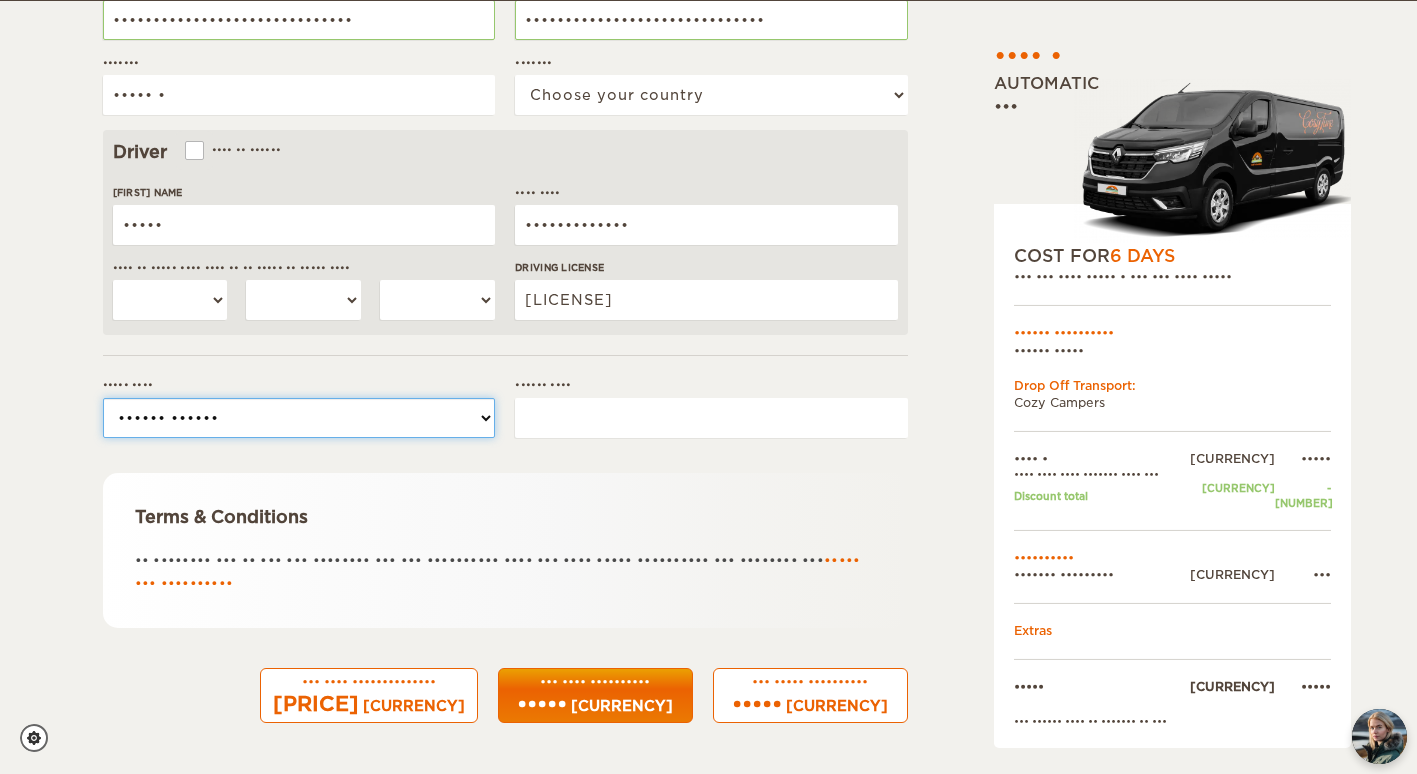 click on "Please select
[NUMBER] [NUMBER] [NUMBER]" at bounding box center [299, 418] 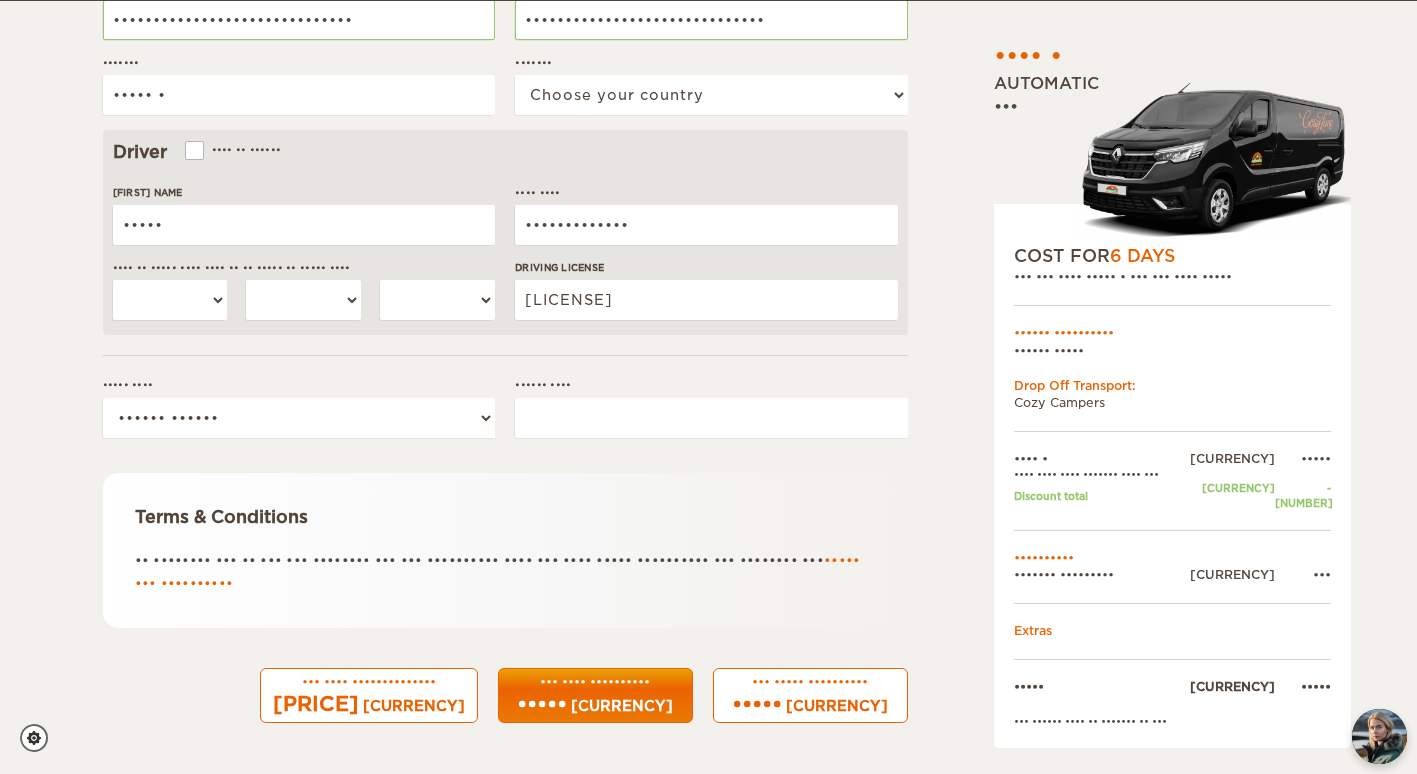 click on "•••••
•••" at bounding box center (595, 704) 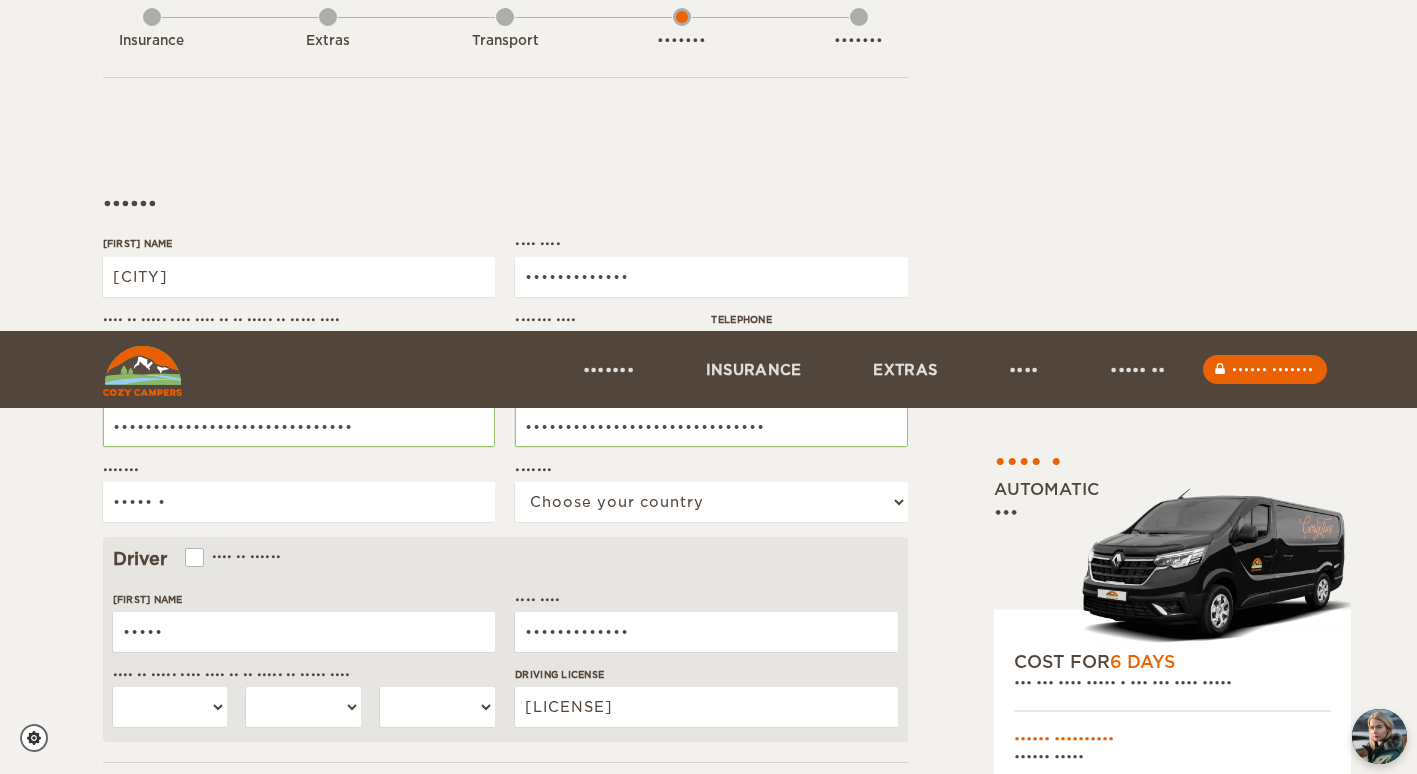 scroll, scrollTop: 0, scrollLeft: 0, axis: both 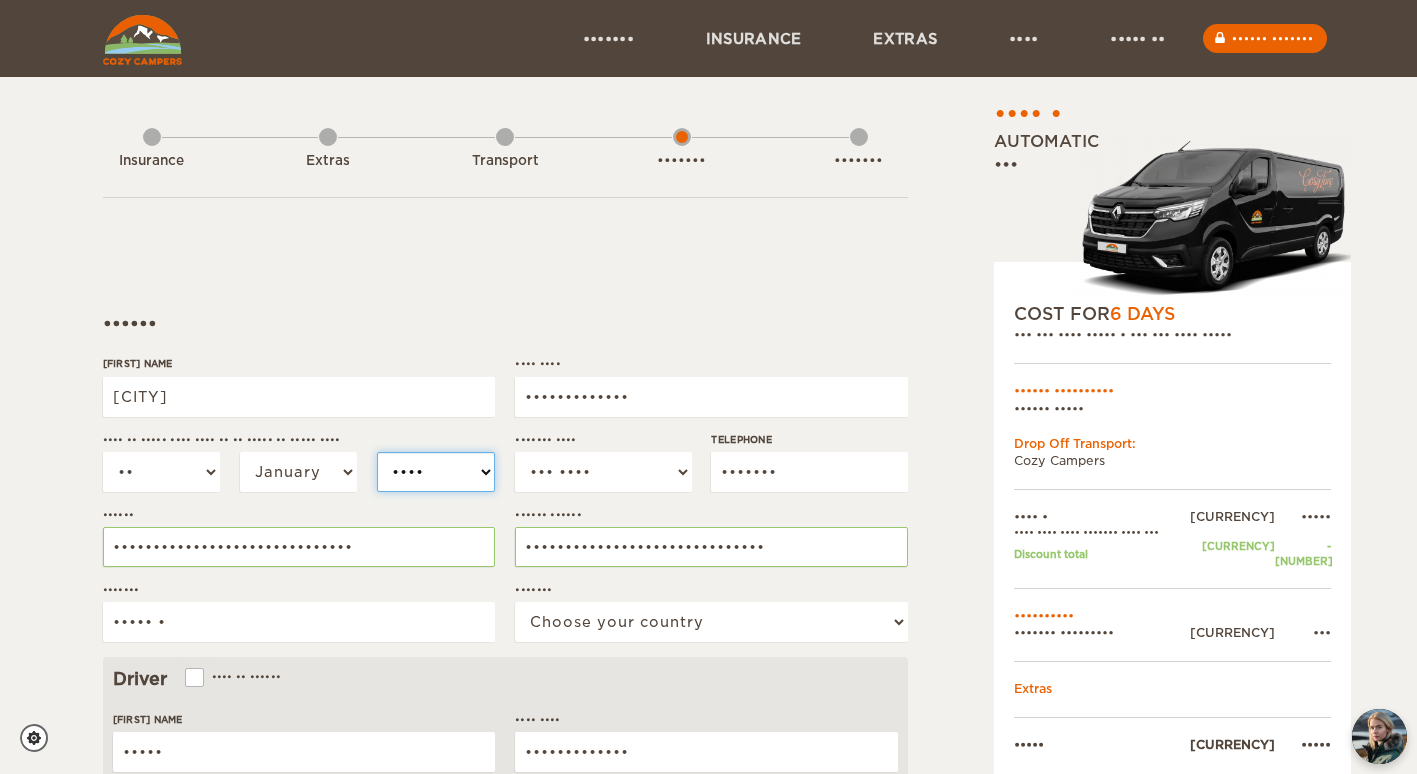 click on "•••• •••• •••• •••• •••• •••• •••• •••• •••• •••• •••• •••• •••• •••• •••• •••• •••• •••• •••• •••• •••• •••• •••• •••• •••• •••• •••• •••• •••• •••• •••• •••• •••• •••• •••• •••• •••• •••• •••• •••• •••• •••• •••• •••• •••• •••• •••• •••• •••• •••• •••• •••• •••• •••• •••• •••• •••• •••• •••• •••• •••• •••• •••• •••• •••• •••• •••• •••• •••• •••• •••• •••• •••• •••• •••• •••• •••• •••• •••• •••• •••• •••• •••• •••• •••• •••• •••• •••• •••• •••• •••• •••• •••• •••• •••• •••• •••• •••• •••• •••• •••• •••• •••• •••• •••• •••• •••• •••• •••• •••• •••• •••• •••• •••• •••• •••• •••• •••• •••• •••• •••• •••• •••• •••• •••• •••• •••• •••• •••• ••••" at bounding box center (436, 472) 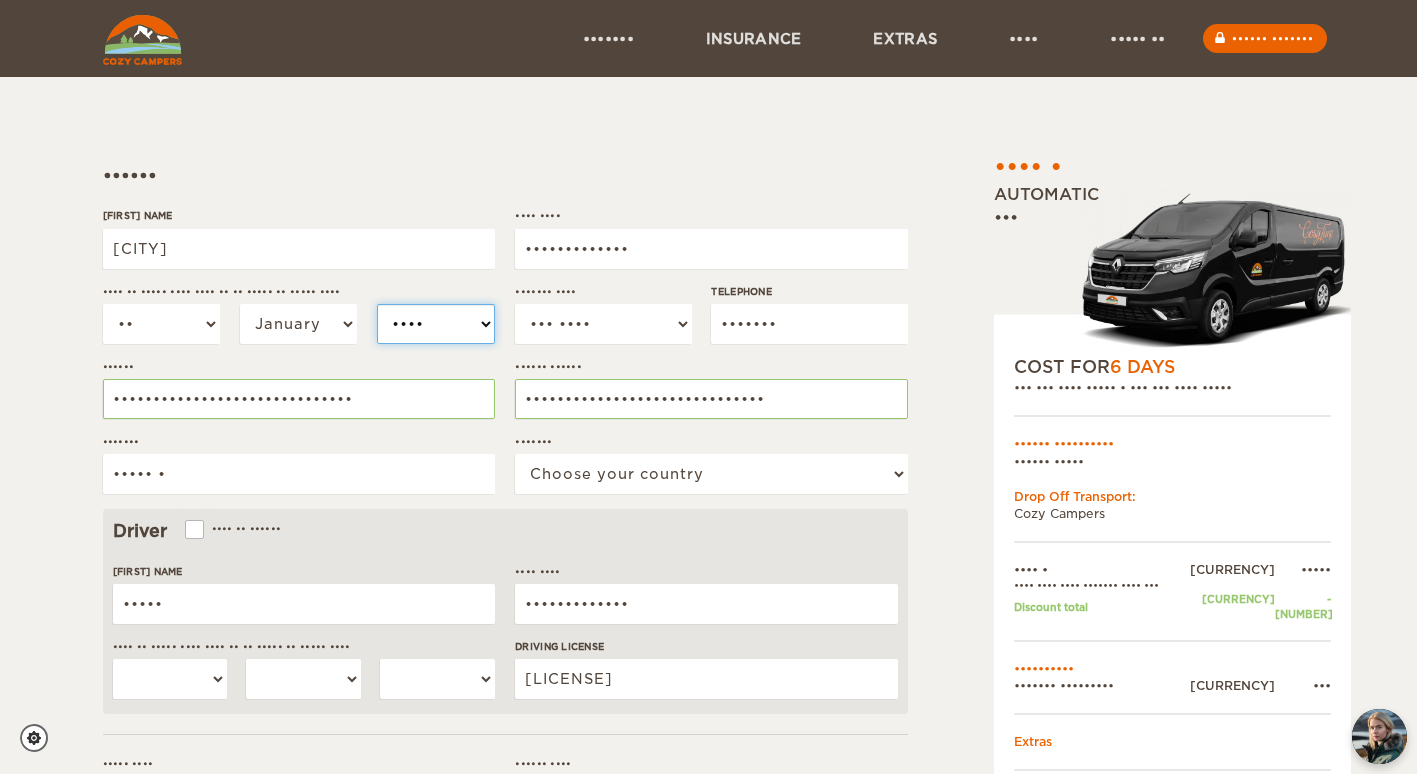 scroll, scrollTop: 140, scrollLeft: 0, axis: vertical 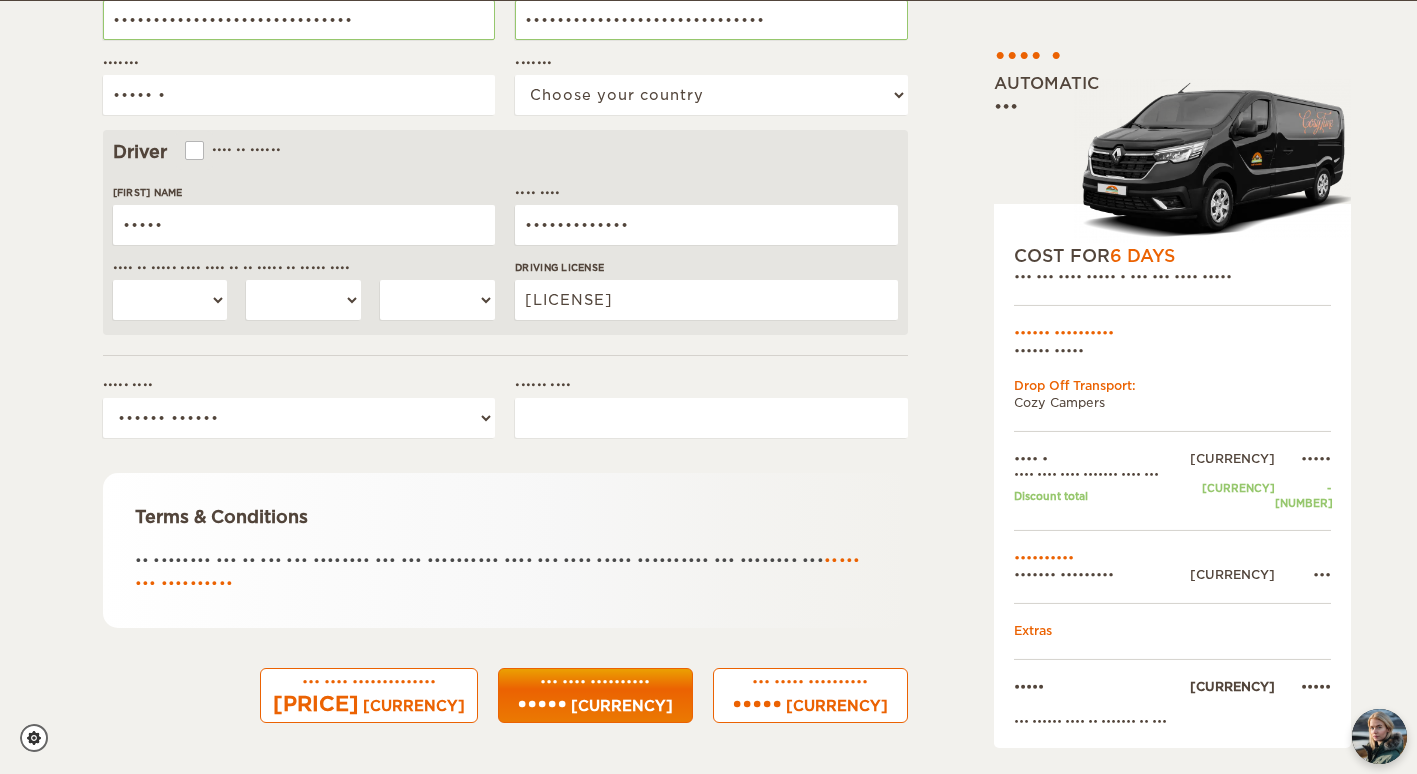 click on "••• •••• ••••••••••••••" at bounding box center [369, 681] 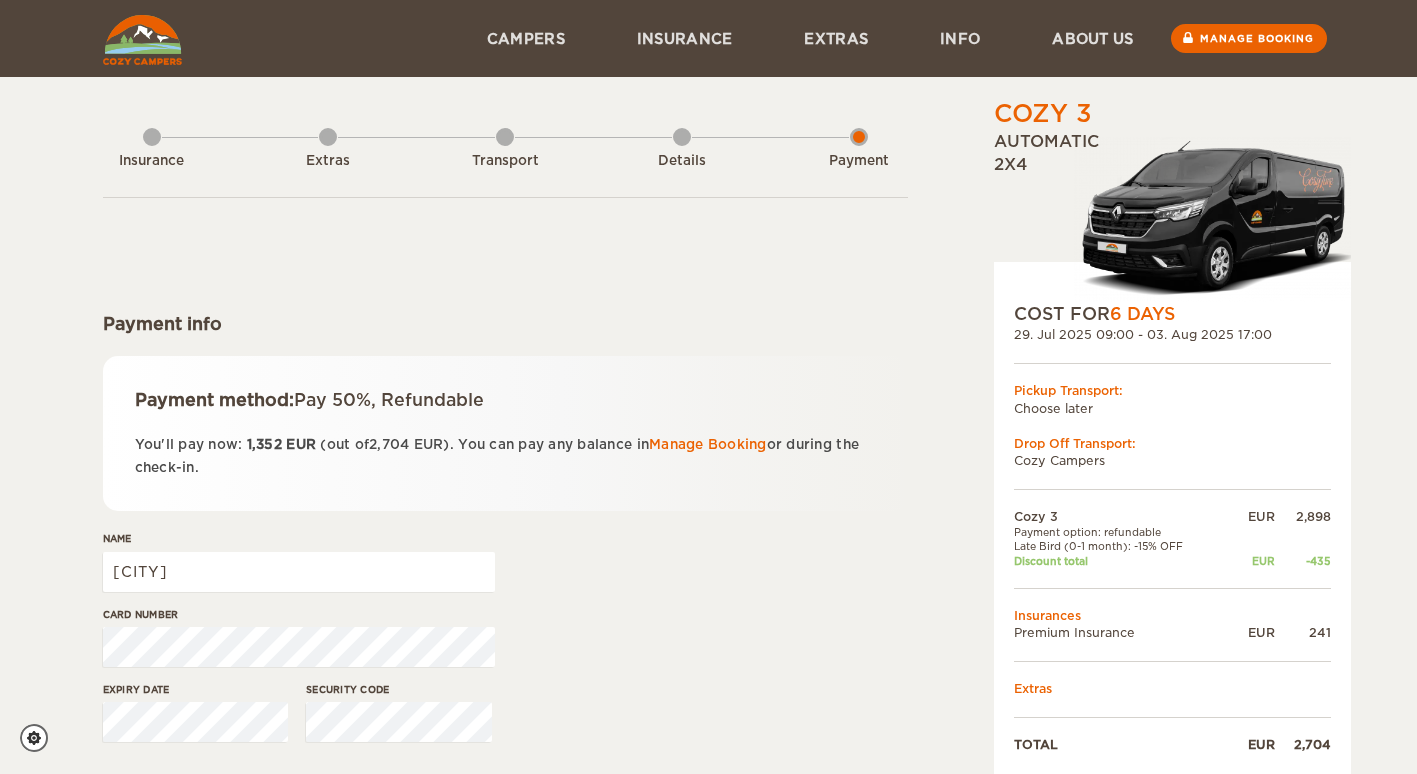 scroll, scrollTop: 0, scrollLeft: 0, axis: both 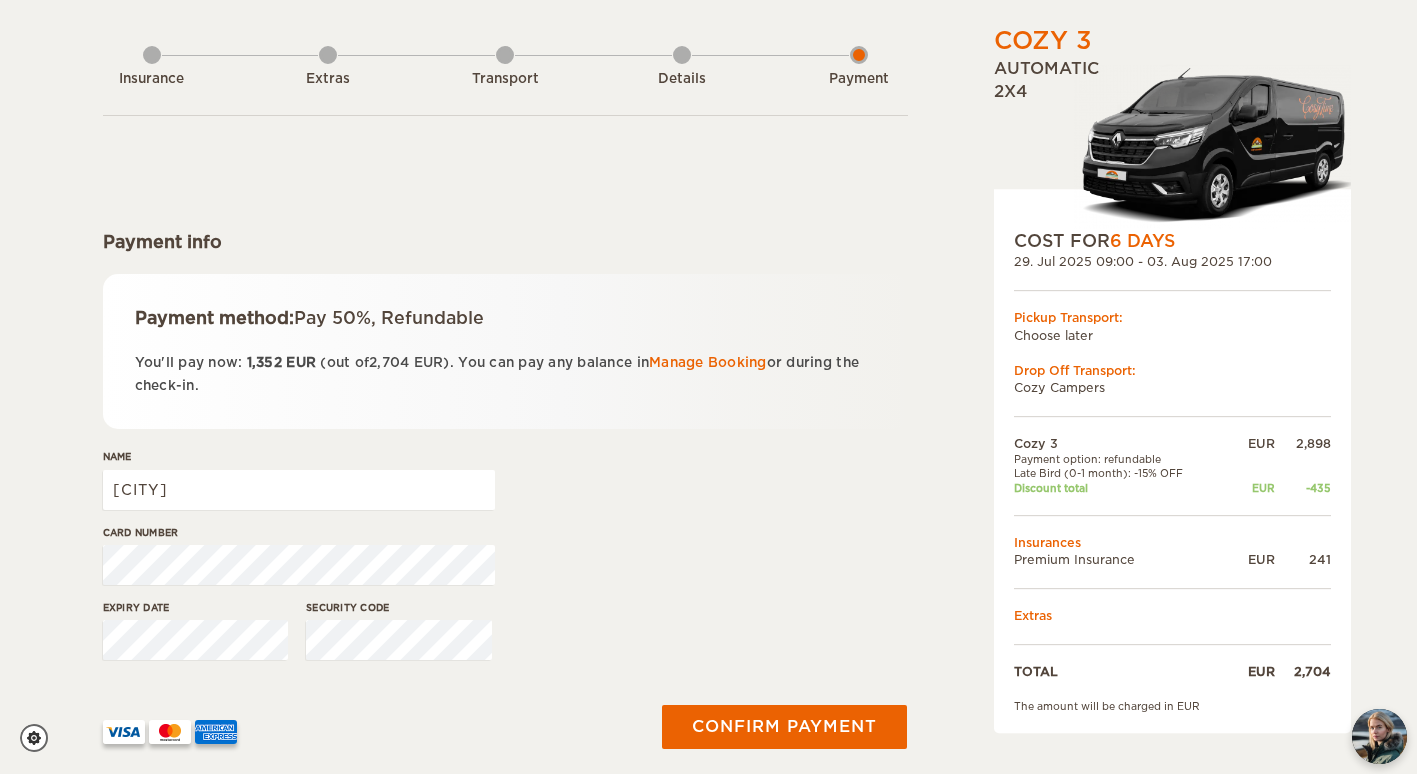 click on "Details" at bounding box center [682, 75] 